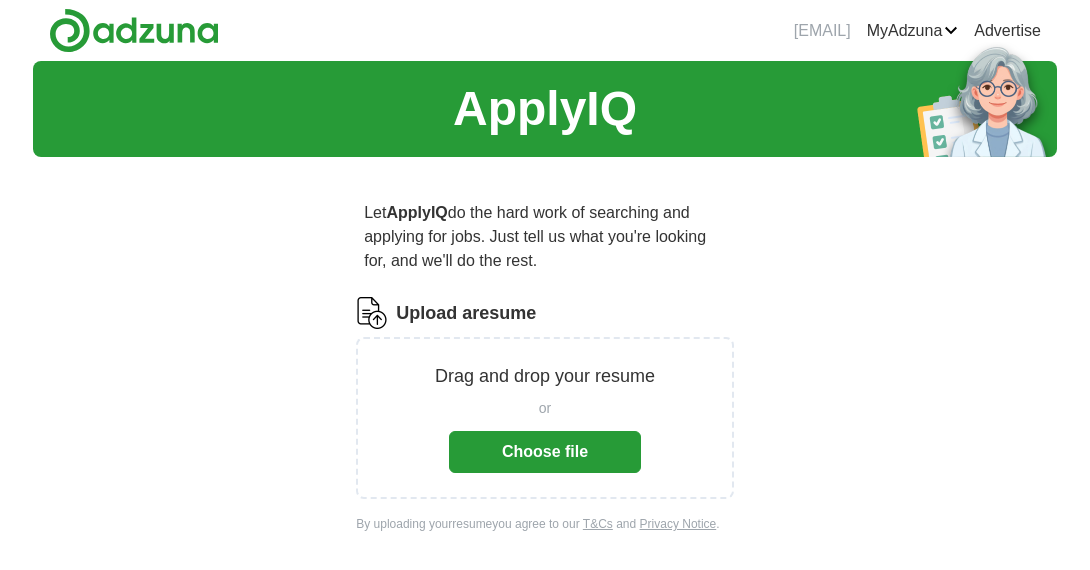 scroll, scrollTop: 0, scrollLeft: 0, axis: both 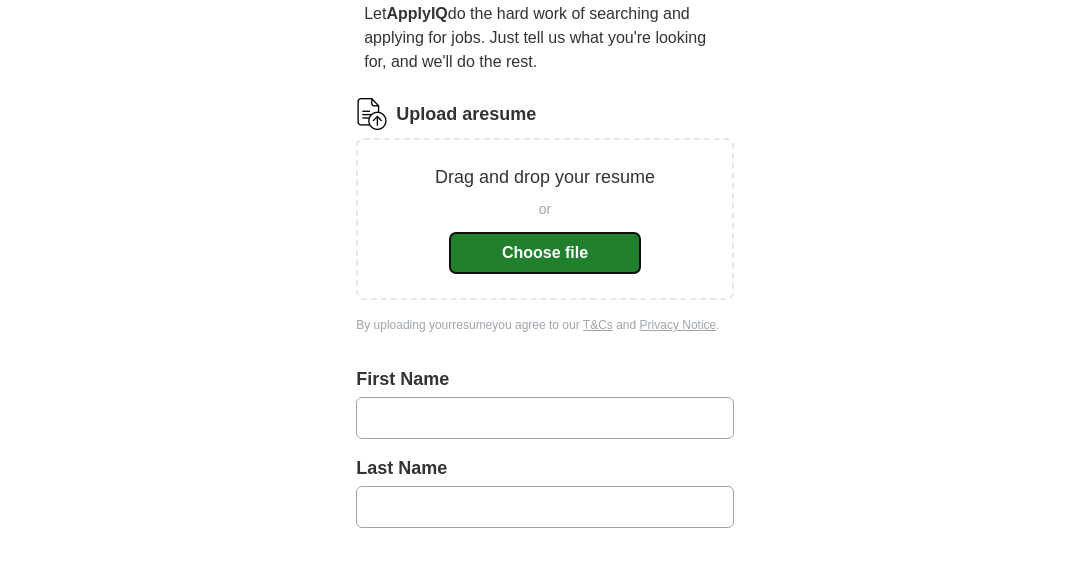 click on "Choose file" at bounding box center (545, 253) 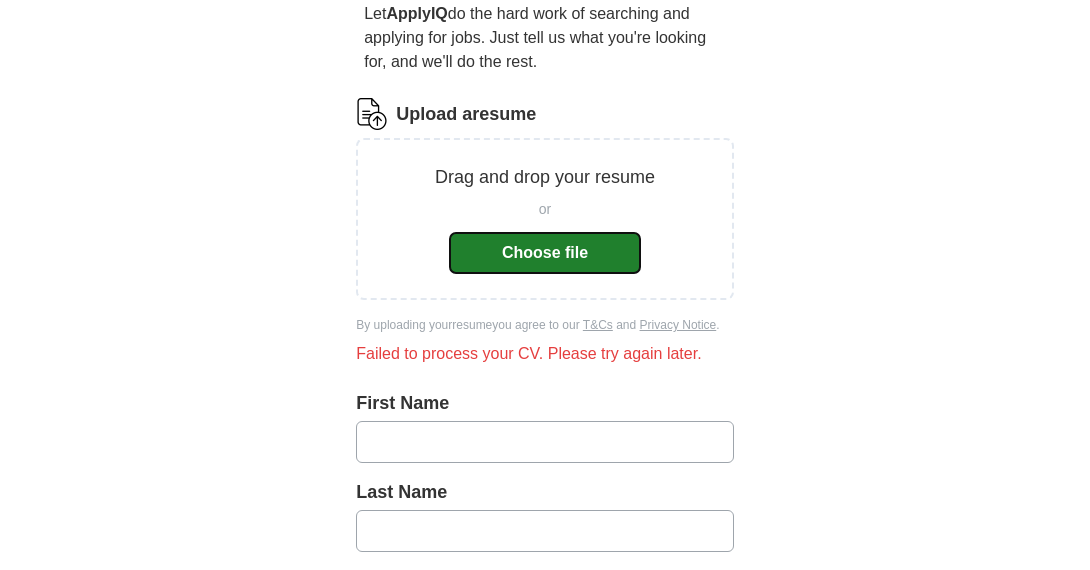 click on "Choose file" at bounding box center (545, 253) 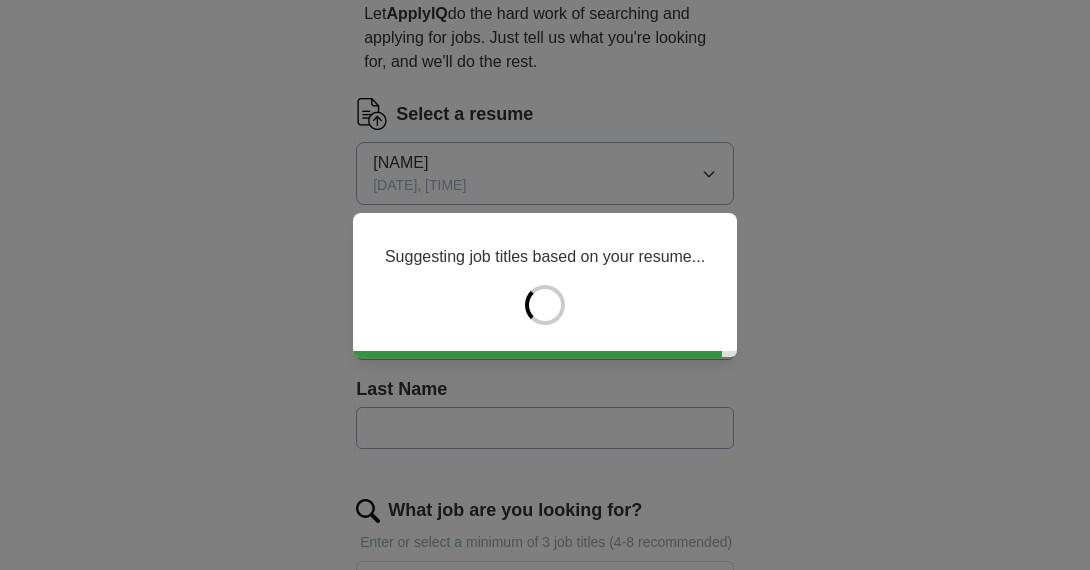 type on "*****" 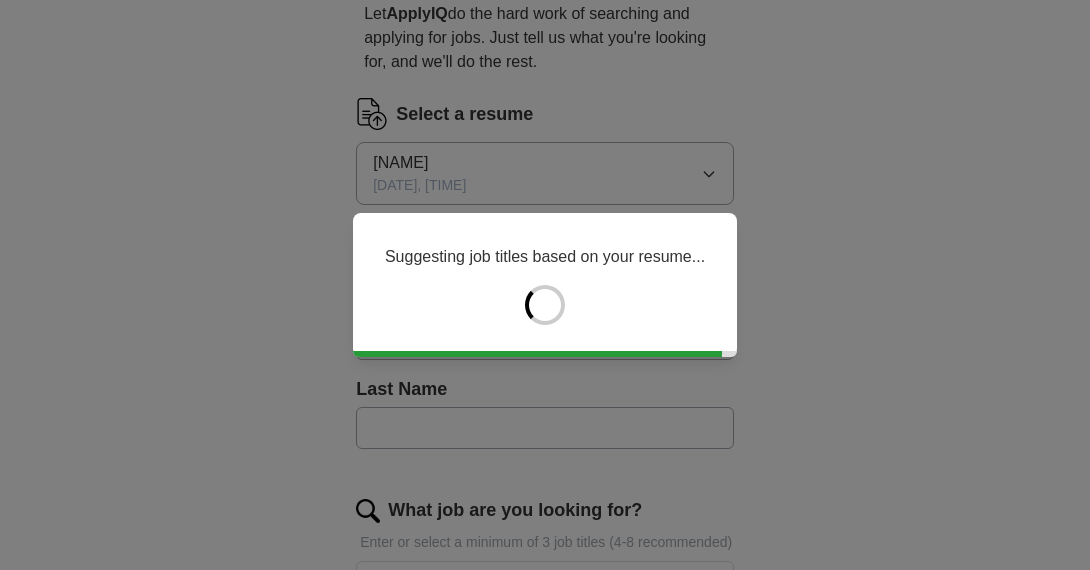 type on "********" 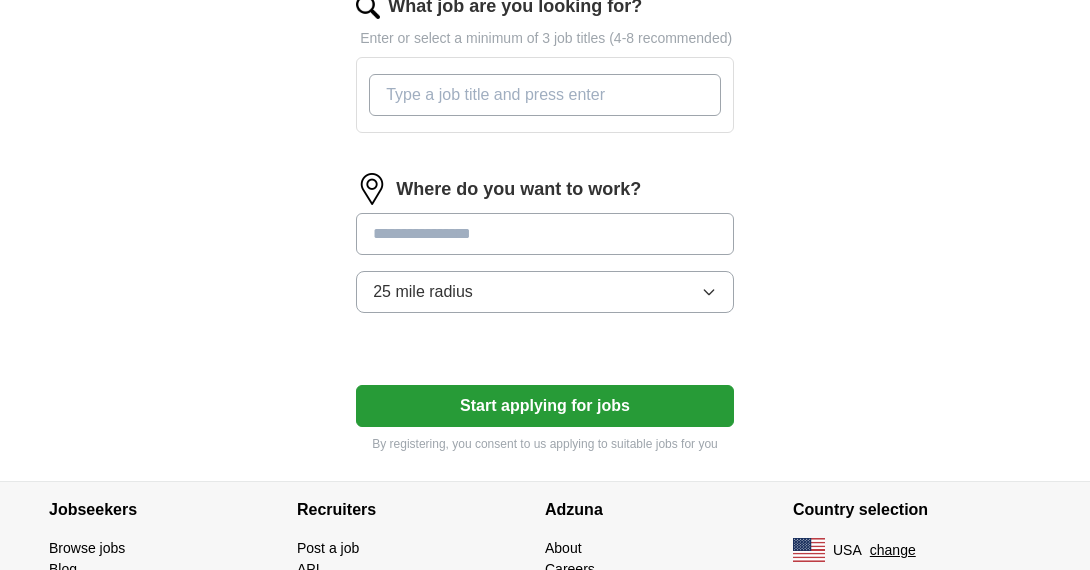 scroll, scrollTop: 707, scrollLeft: 0, axis: vertical 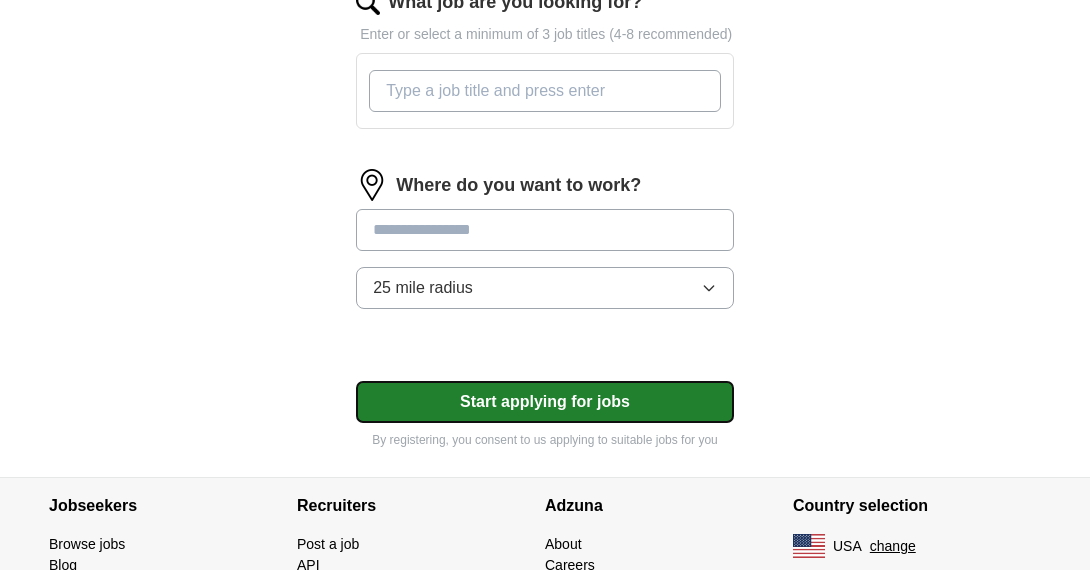 click on "Start applying for jobs" at bounding box center (545, 402) 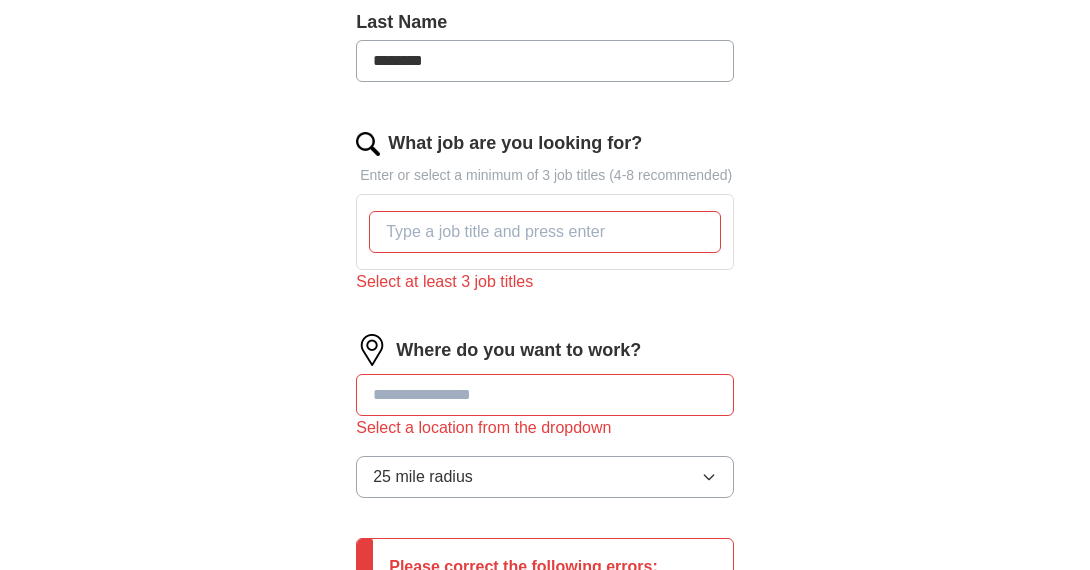 scroll, scrollTop: 569, scrollLeft: 0, axis: vertical 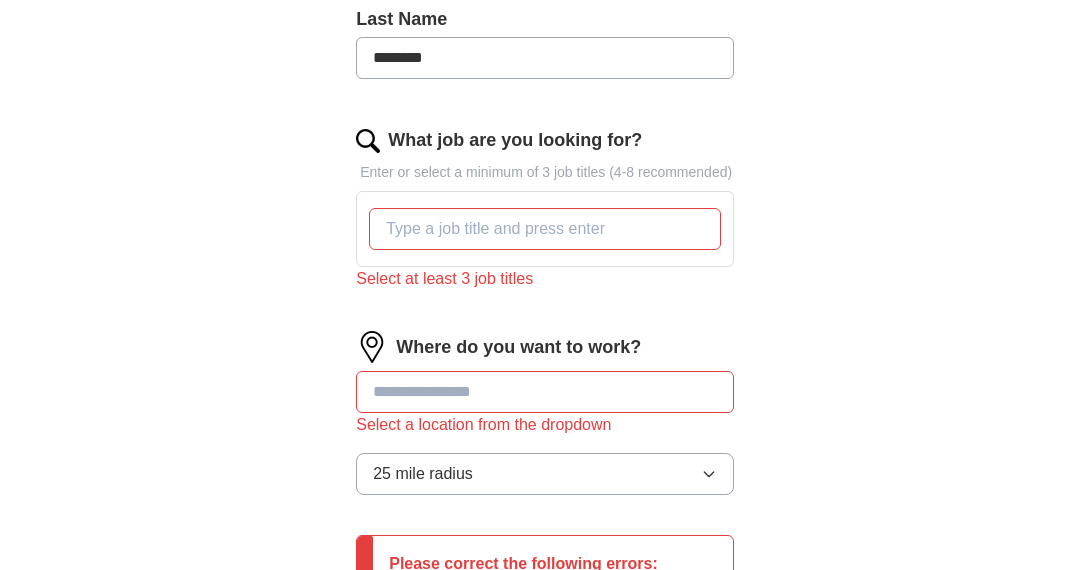 click on "What job are you looking for?" at bounding box center [545, 229] 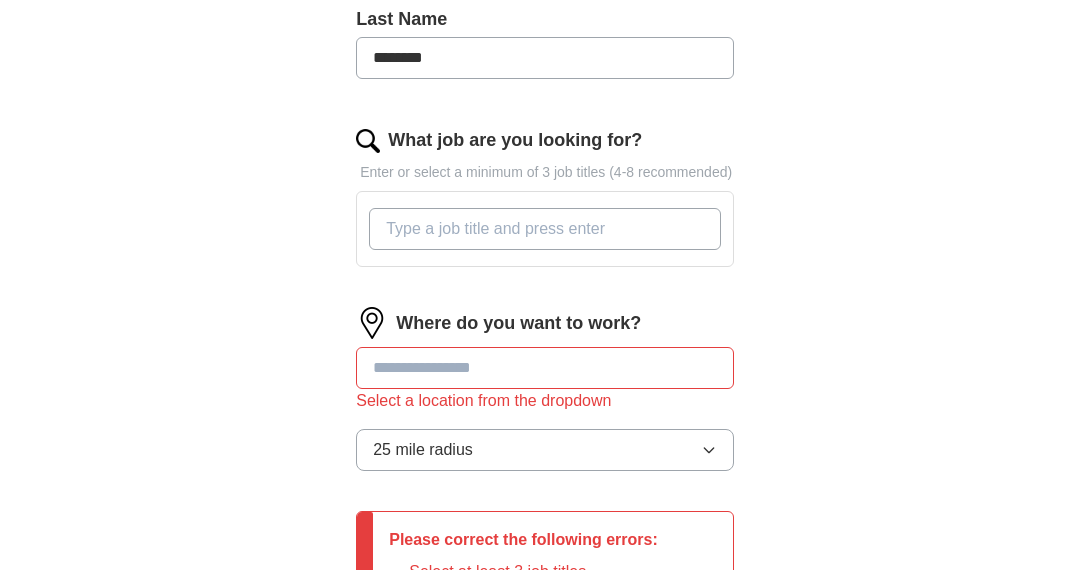 click on "What job are you looking for?" at bounding box center (545, 229) 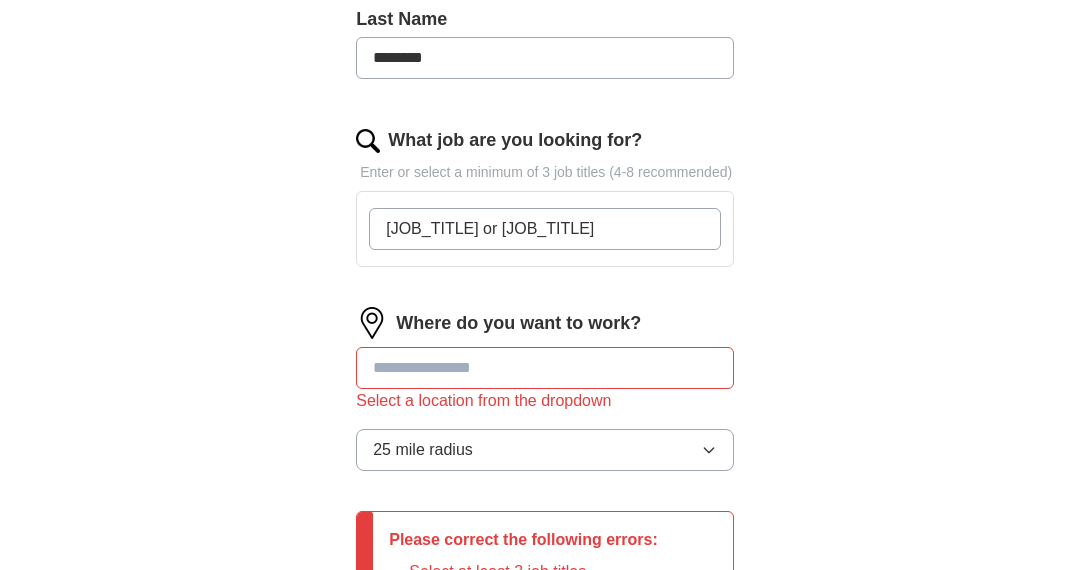 type on "[JOB_TITLE] or [JOB_TITLE]" 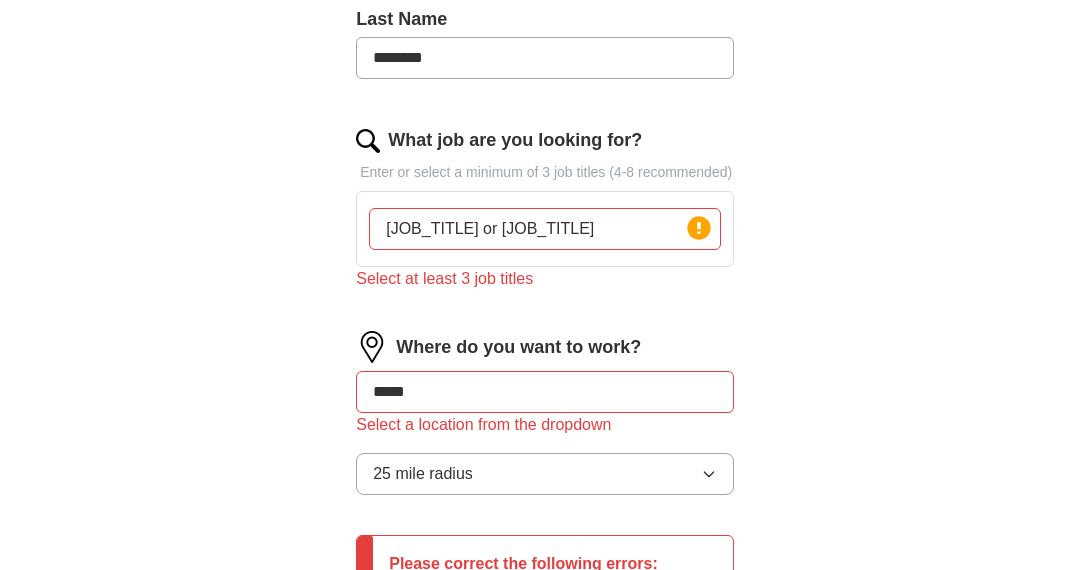 type on "******" 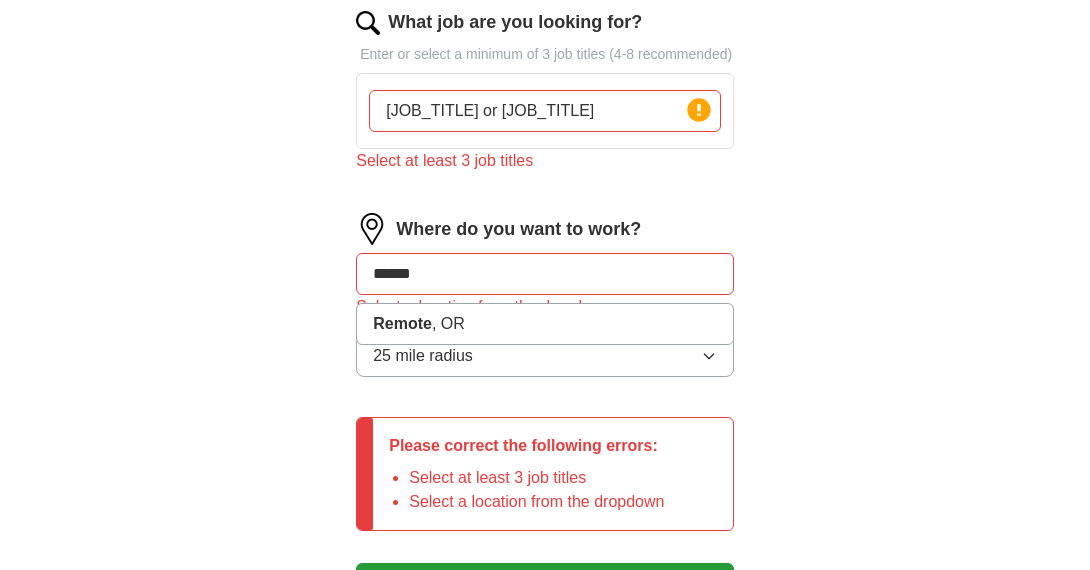 scroll, scrollTop: 688, scrollLeft: 0, axis: vertical 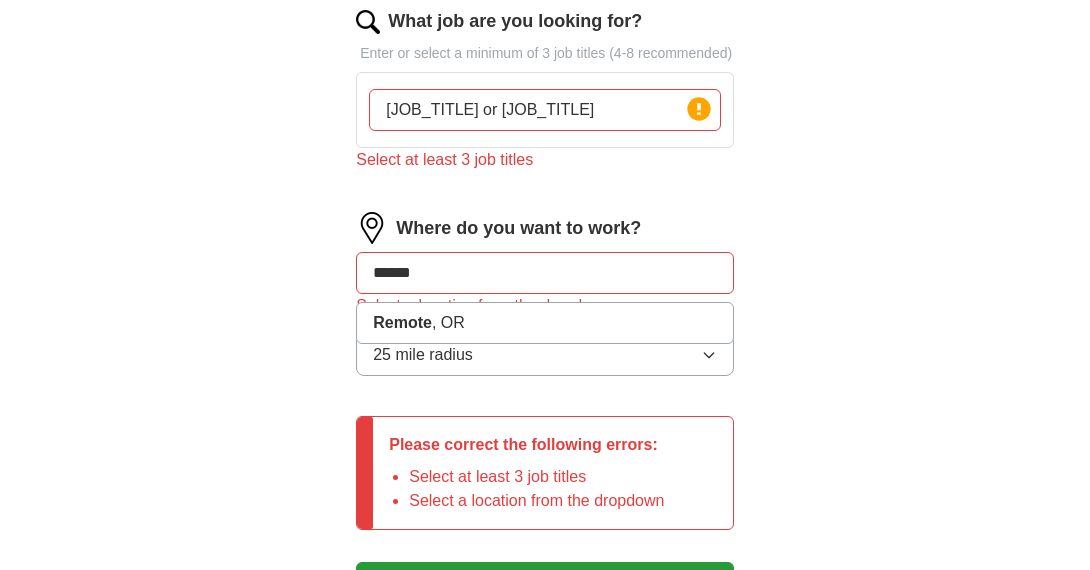click on "Remote" at bounding box center (402, 322) 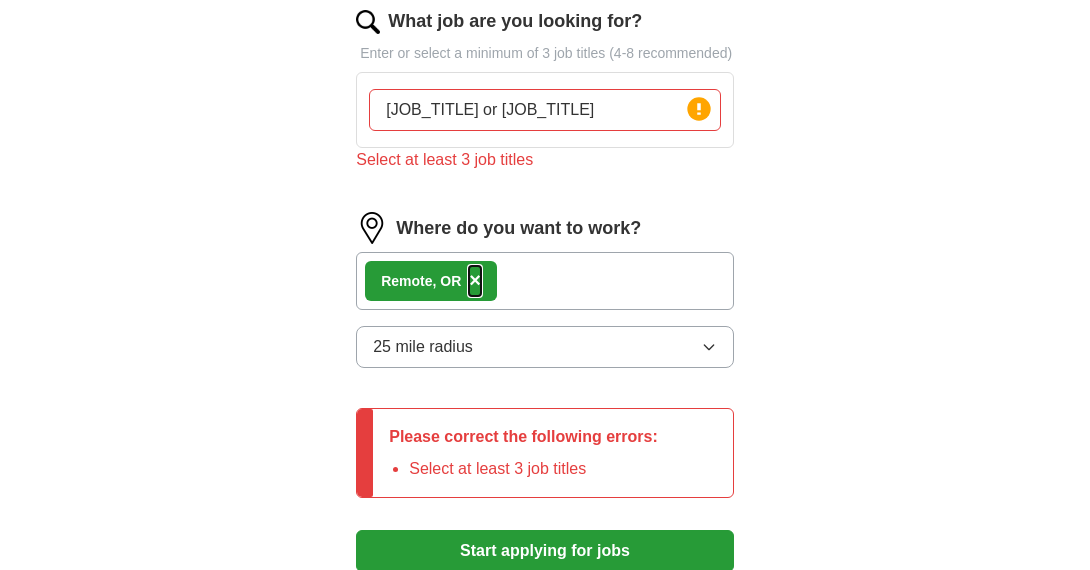 click on "×" at bounding box center (475, 280) 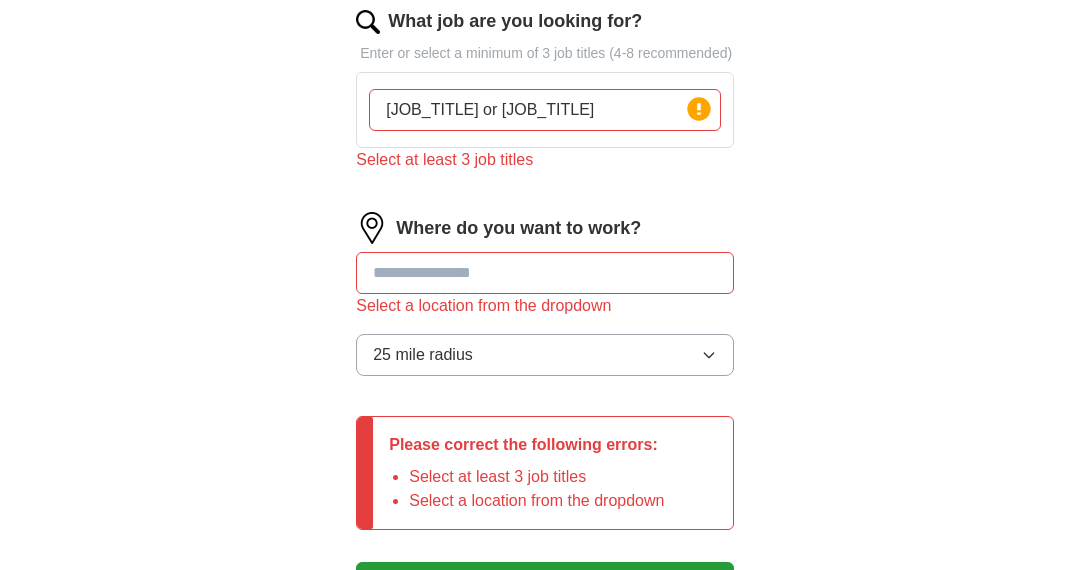 click at bounding box center [545, 273] 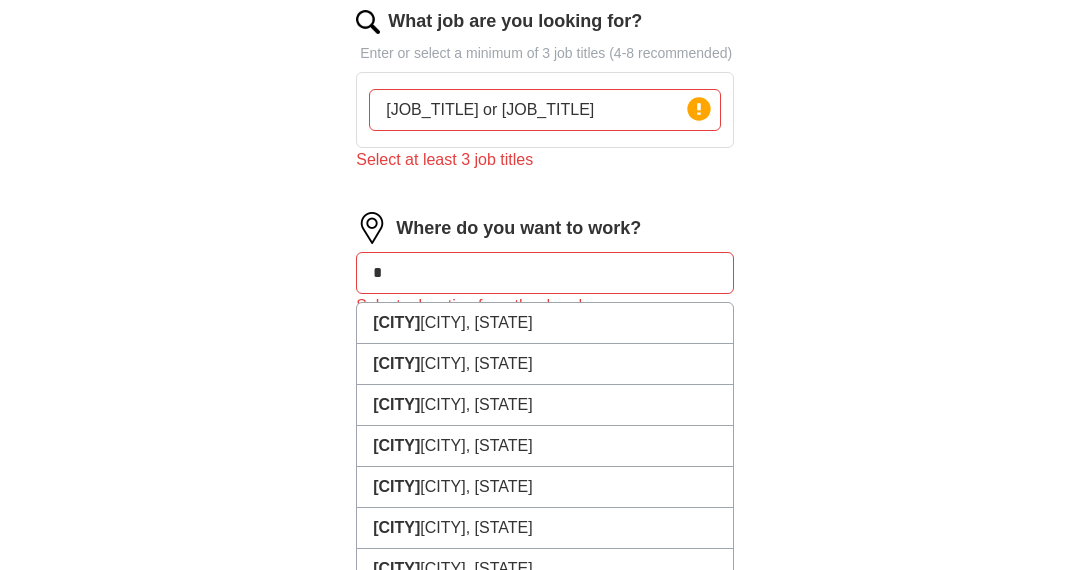 type on "*" 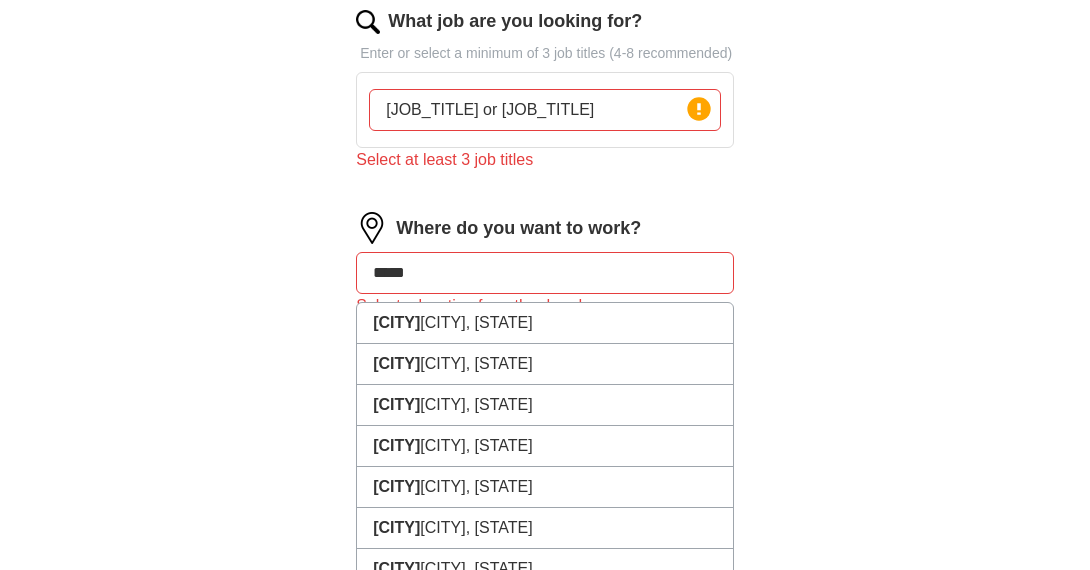 type on "******" 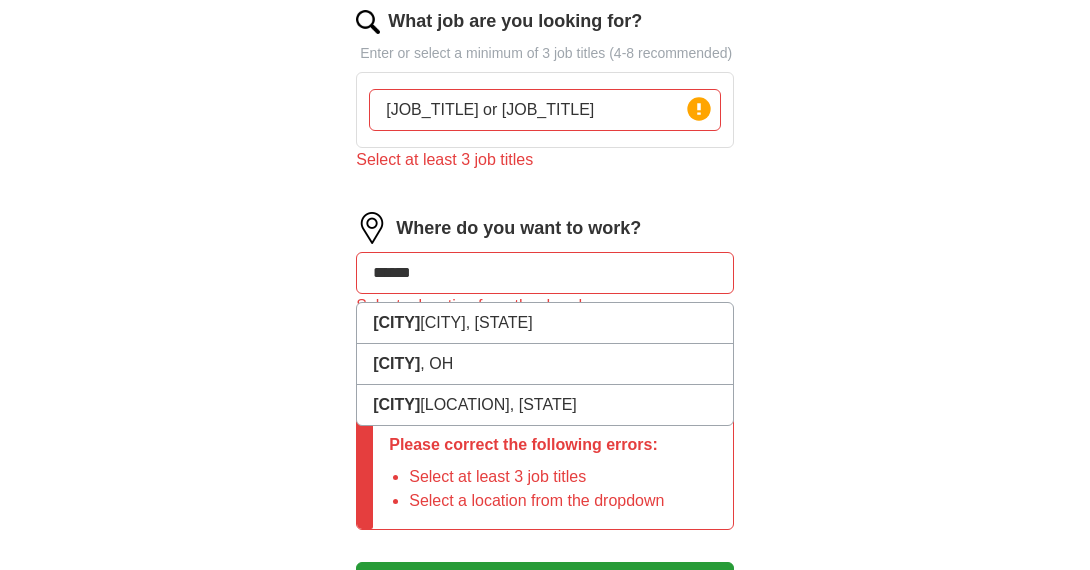 click on "[CITY]" at bounding box center [396, 322] 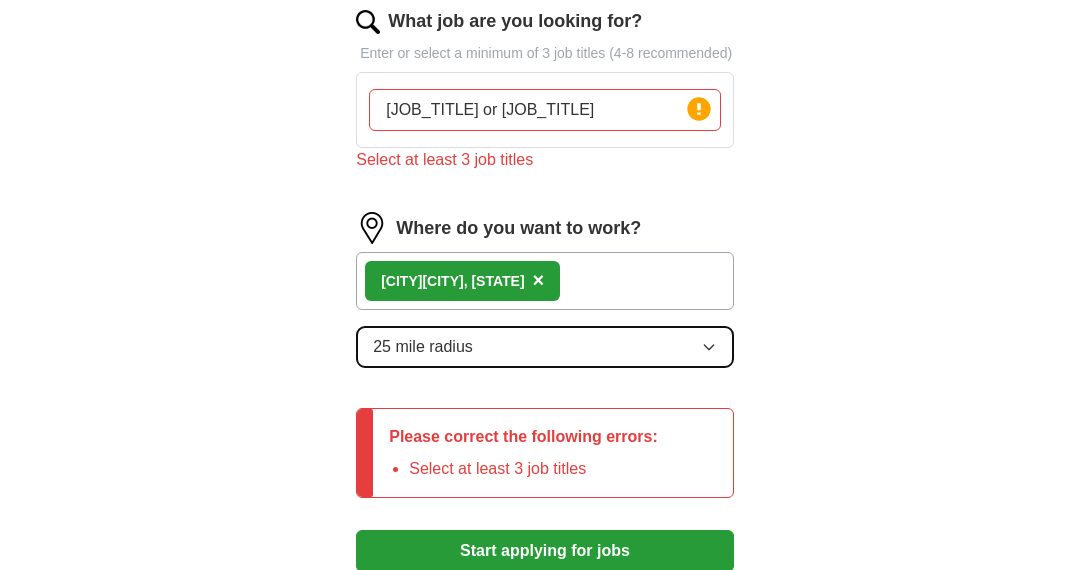 click on "25 mile radius" at bounding box center (423, 347) 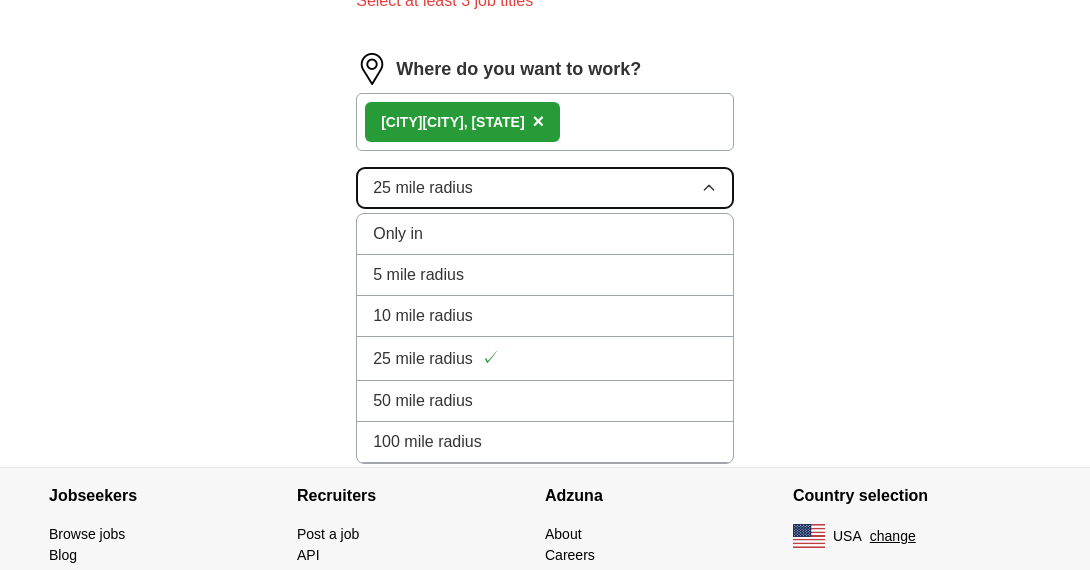scroll, scrollTop: 847, scrollLeft: 0, axis: vertical 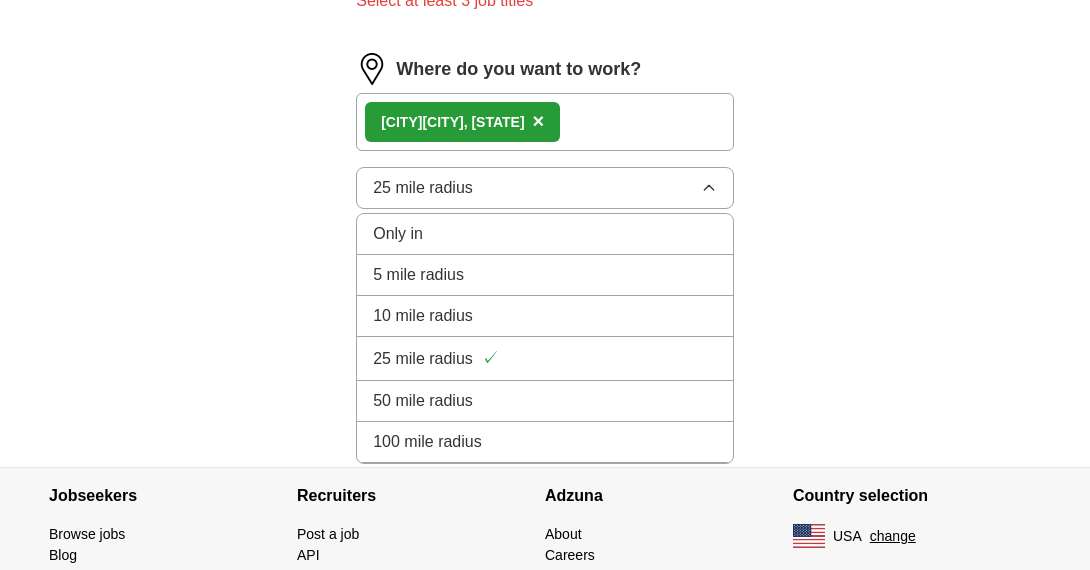 click on "Let  ApplyIQ  do the hard work of searching and applying for jobs. Just tell us what you're looking for, and we'll do the rest. Select a resume [NAME] [DATE], [TIME] Upload a different  resume By uploading your  resume  you agree to our   T&Cs   and   Privacy Notice . First Name ***** Last Name ******** What job are you looking for? Enter or select a minimum of 3 job titles (4-8 recommended) [JOB_TITLE] or [JOB_TITLE] Press return to add title Select at least 3 job titles Where do you want to work? [CITY], [STATE] × 25 mile radius Only in 5 mile radius 10 mile radius 25 mile radius ✓ 50 mile radius 100 mile radius Please correct the following errors: Select at least 3 job titles Start applying for jobs By registering, you consent to us applying to suitable jobs for you" at bounding box center [545, -104] 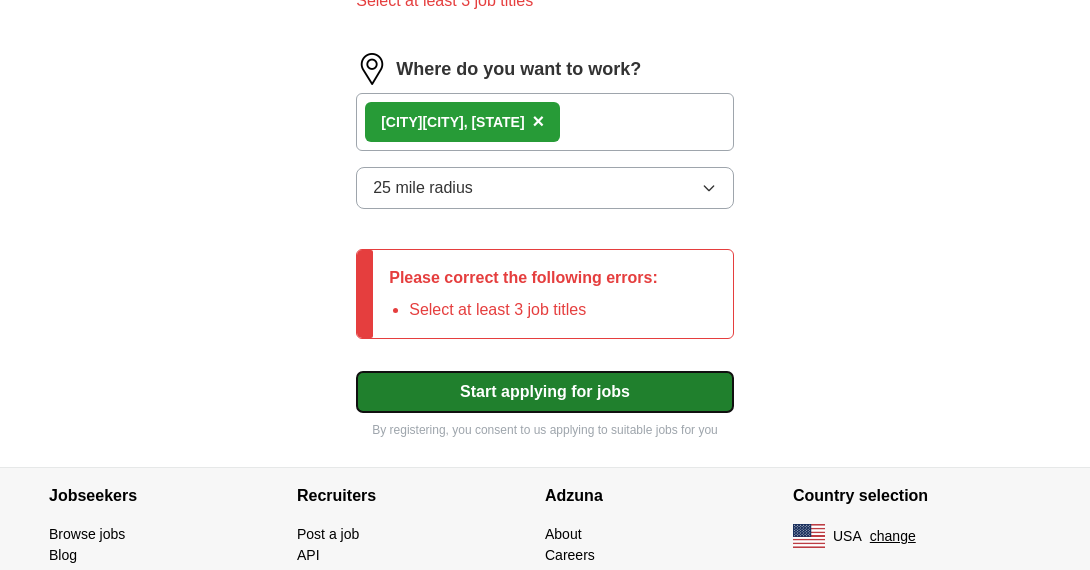 click on "Start applying for jobs" at bounding box center [545, 392] 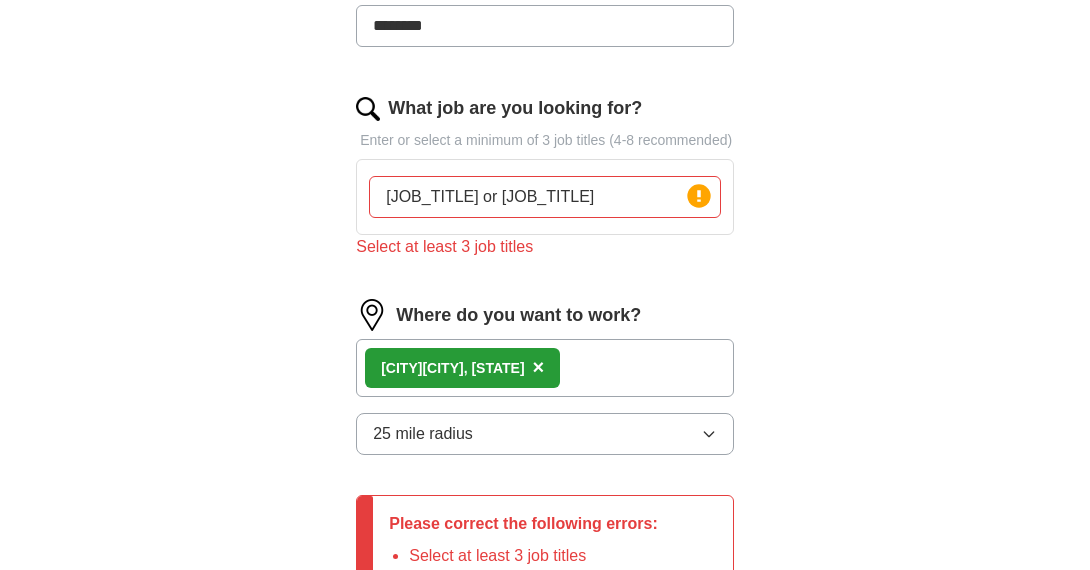 scroll, scrollTop: 599, scrollLeft: 0, axis: vertical 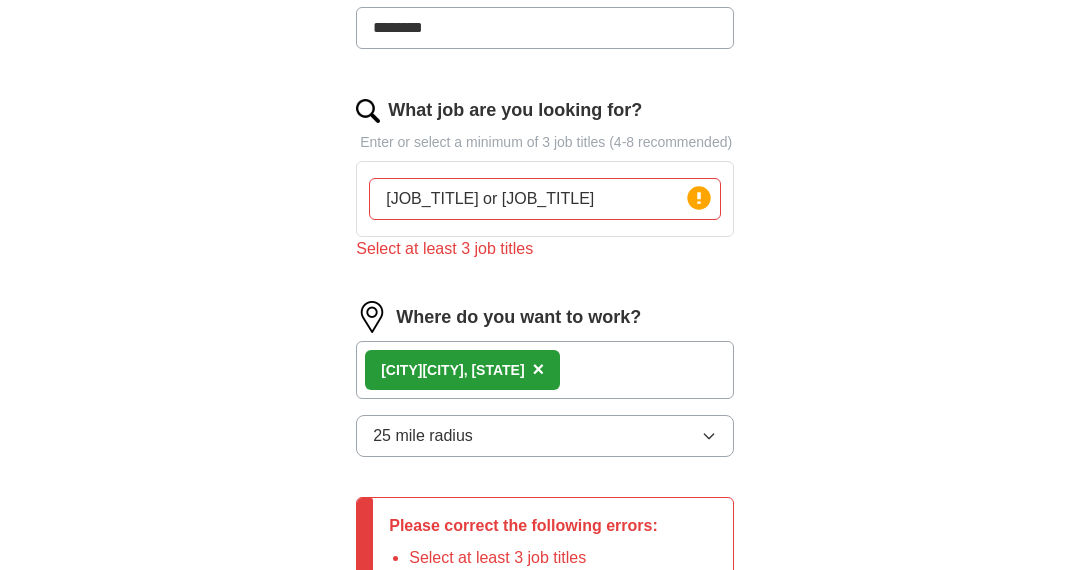 click on "[JOB_TITLE] or [JOB_TITLE]" at bounding box center [545, 199] 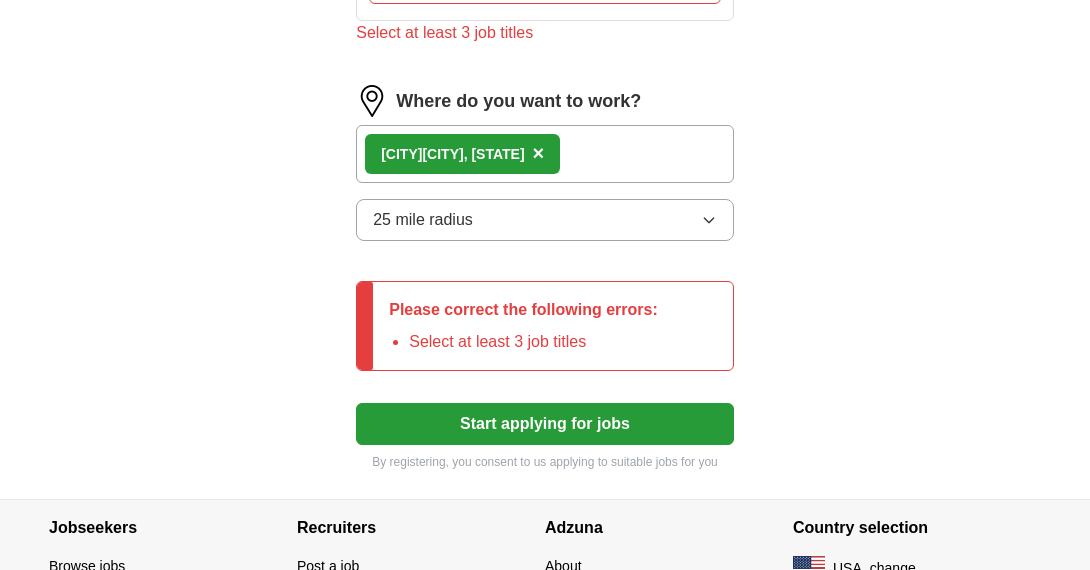 scroll, scrollTop: 816, scrollLeft: 0, axis: vertical 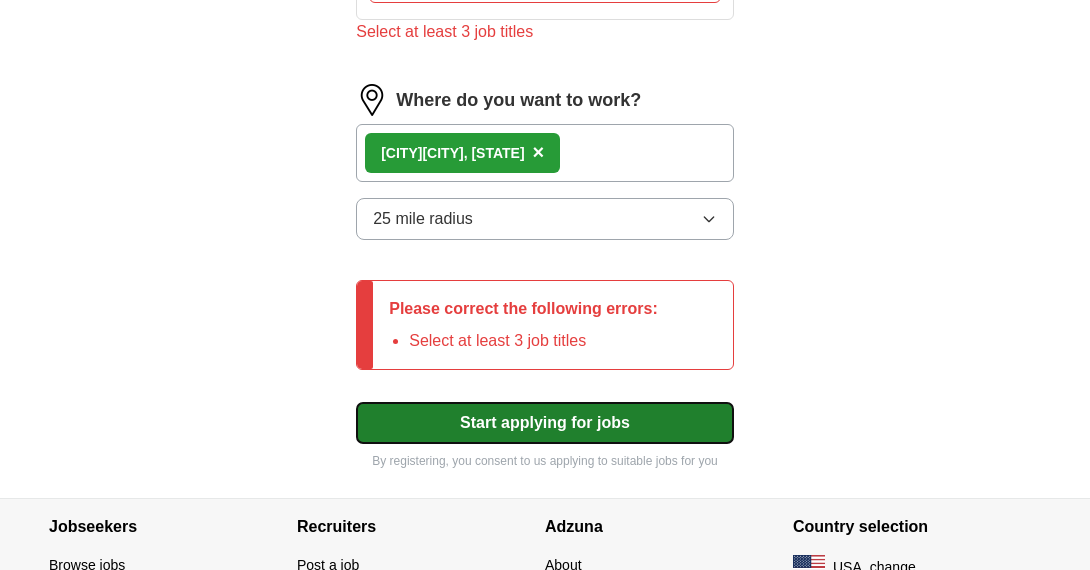 click on "Start applying for jobs" at bounding box center (545, 423) 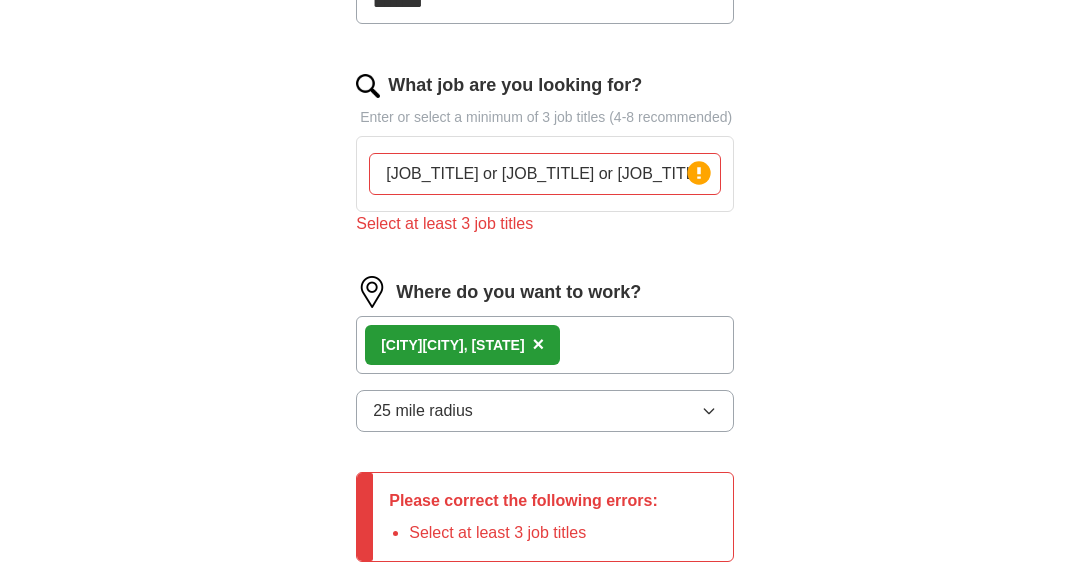 scroll, scrollTop: 622, scrollLeft: 0, axis: vertical 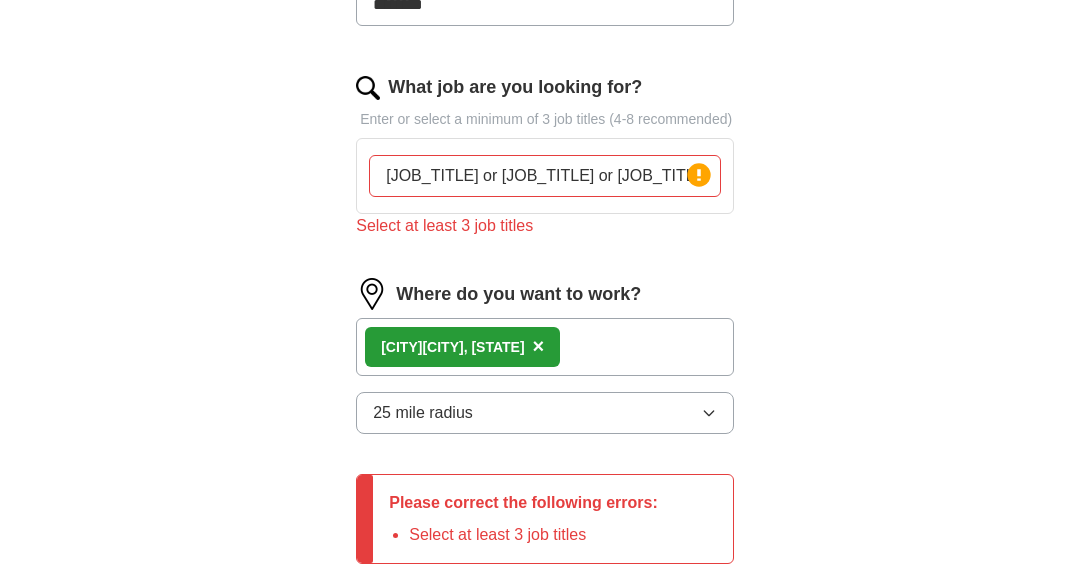 click on "[JOB_TITLE] or [JOB_TITLE] or [JOB_TITLE]" at bounding box center [545, 176] 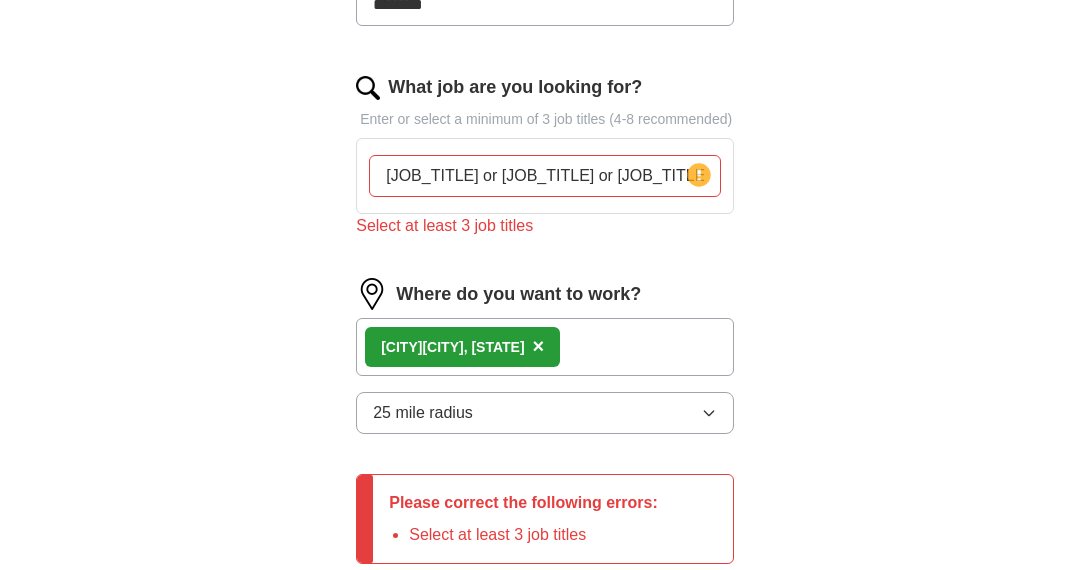 click 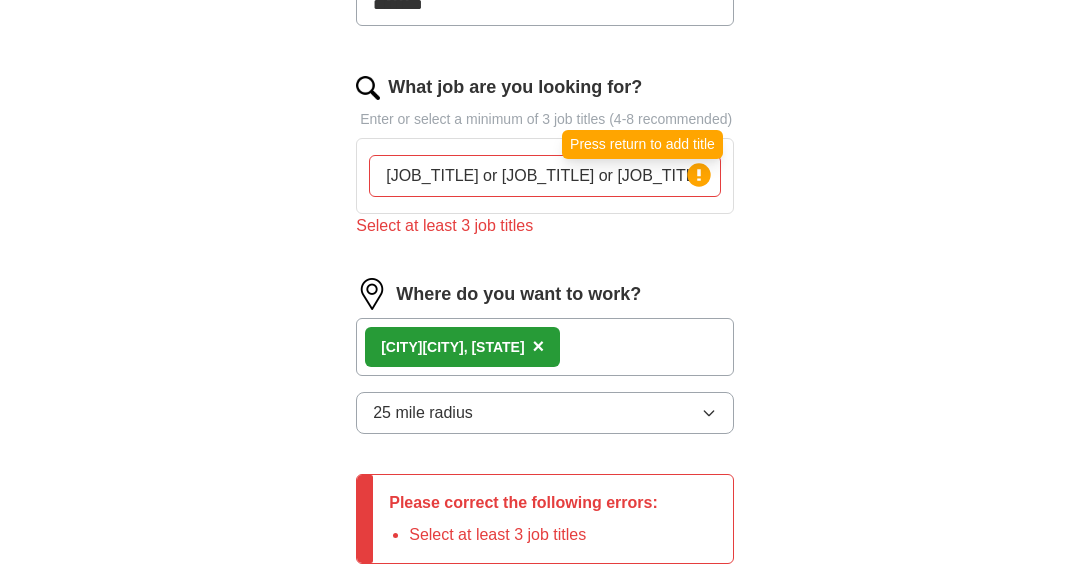 click on "[JOB_TITLE] or [JOB_TITLE] or [JOB_TITLE]" at bounding box center (545, 176) 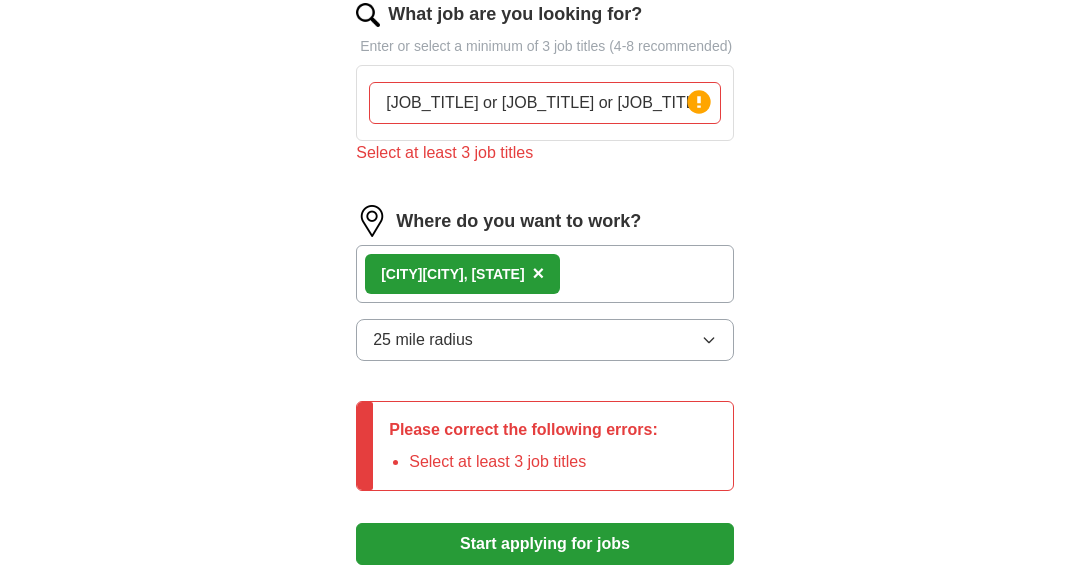 scroll, scrollTop: 693, scrollLeft: 0, axis: vertical 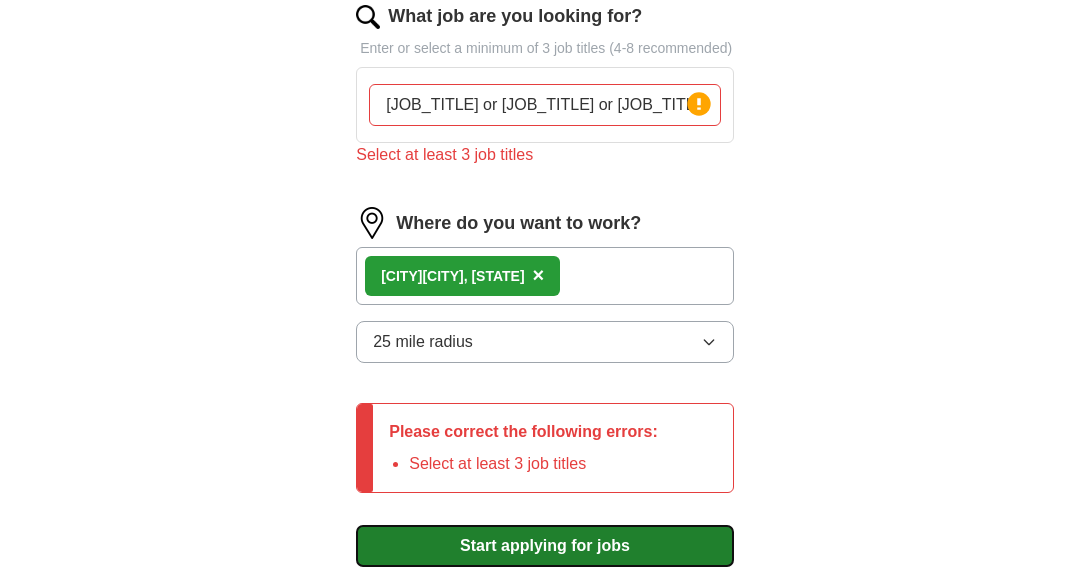 click on "Start applying for jobs" at bounding box center [545, 546] 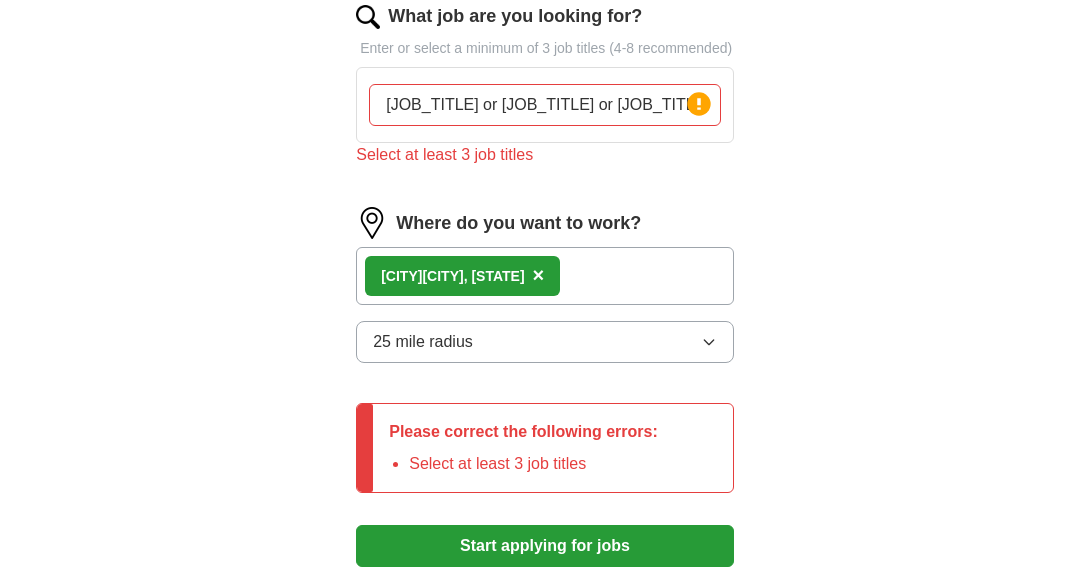 click on "[JOB_TITLE] or [JOB_TITLE] or [JOB_TITLE]" at bounding box center [545, 105] 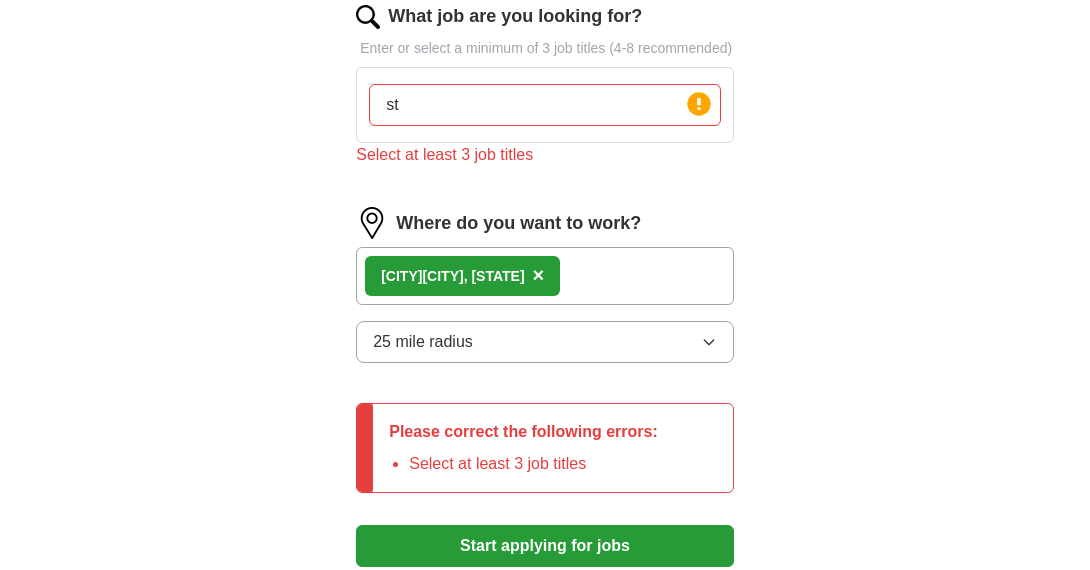 click on "st" at bounding box center (545, 105) 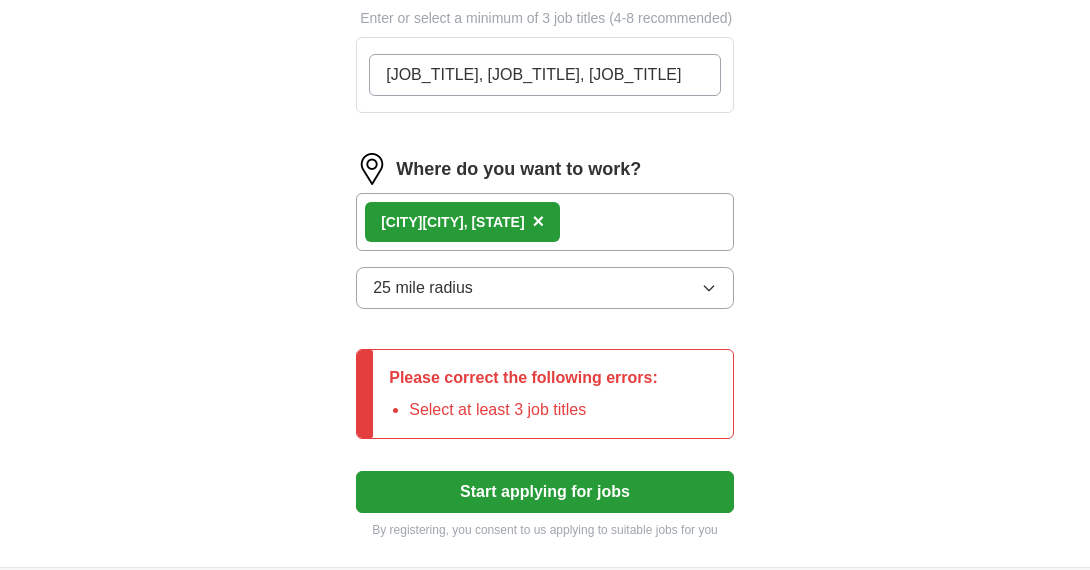 scroll, scrollTop: 722, scrollLeft: 0, axis: vertical 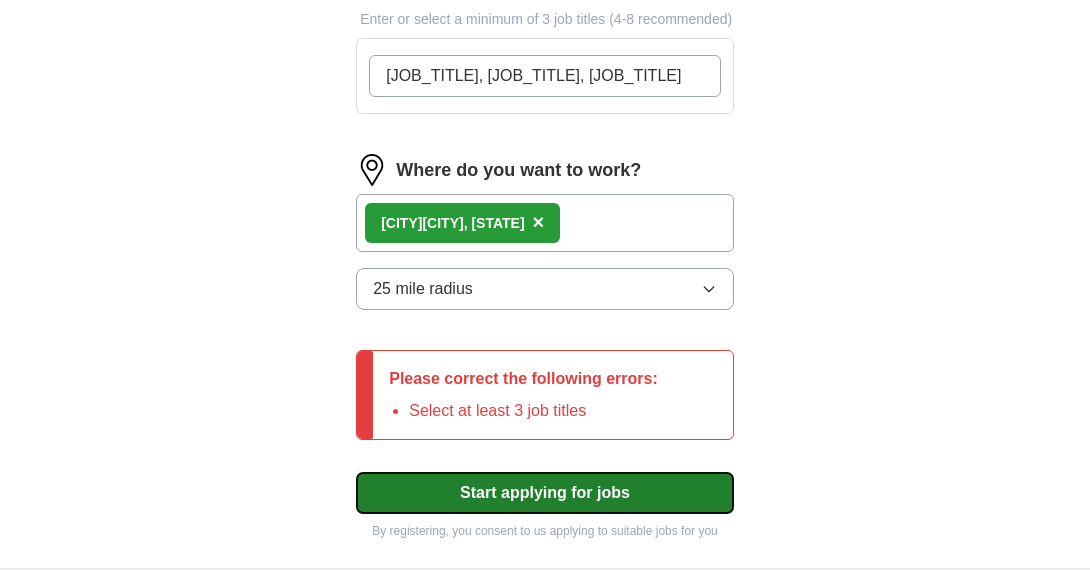 click on "Select a resume [NAME] [DATE], [TIME] Upload a different  resume By uploading your  resume  you agree to our   T&Cs   and   Privacy Notice . First Name ***** Last Name ******** What job are you looking for? Enter or select a minimum of 3 job titles (4-8 recommended) [JOB_TITLE], [JOB_TITLE], [JOB_TITLE] Where do you want to work? [CITY], [STATE] × 25 mile radius Please correct the following errors: Select at least 3 job titles Start applying for jobs By registering, you consent to us applying to suitable jobs for you" at bounding box center (545, 57) 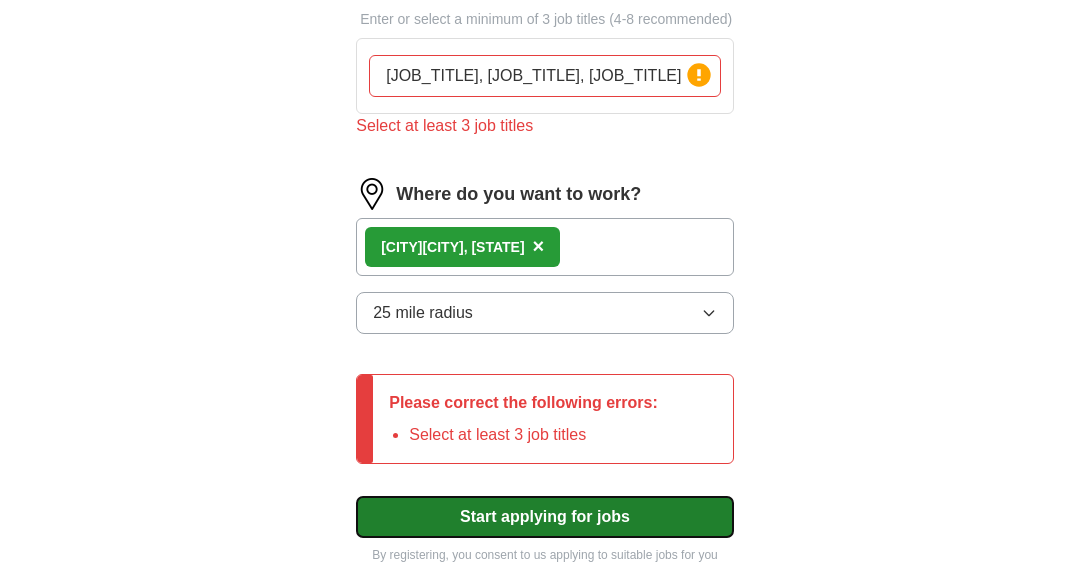 click on "Start applying for jobs" at bounding box center [545, 517] 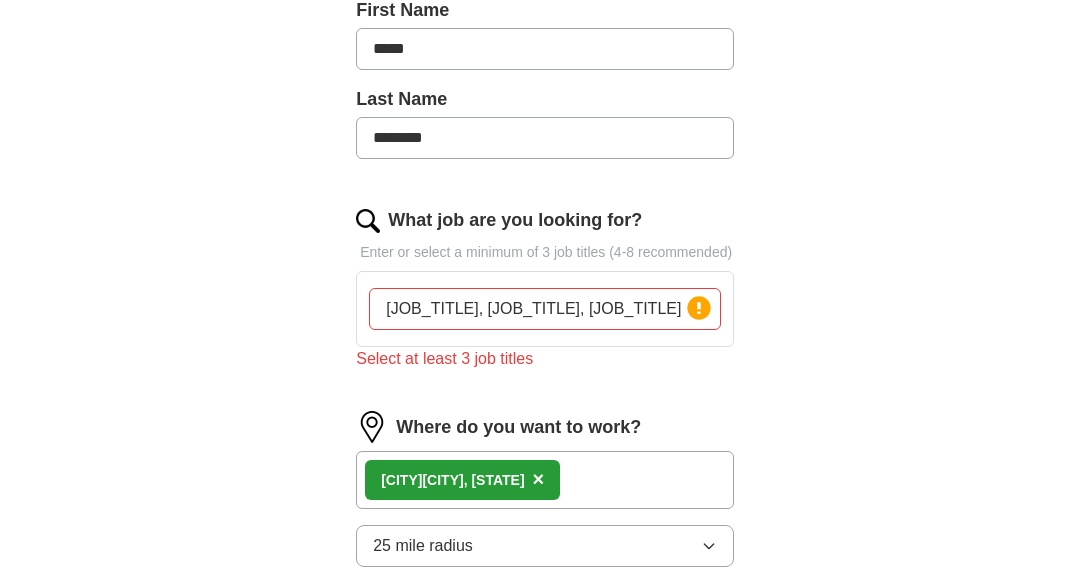 scroll, scrollTop: 495, scrollLeft: 0, axis: vertical 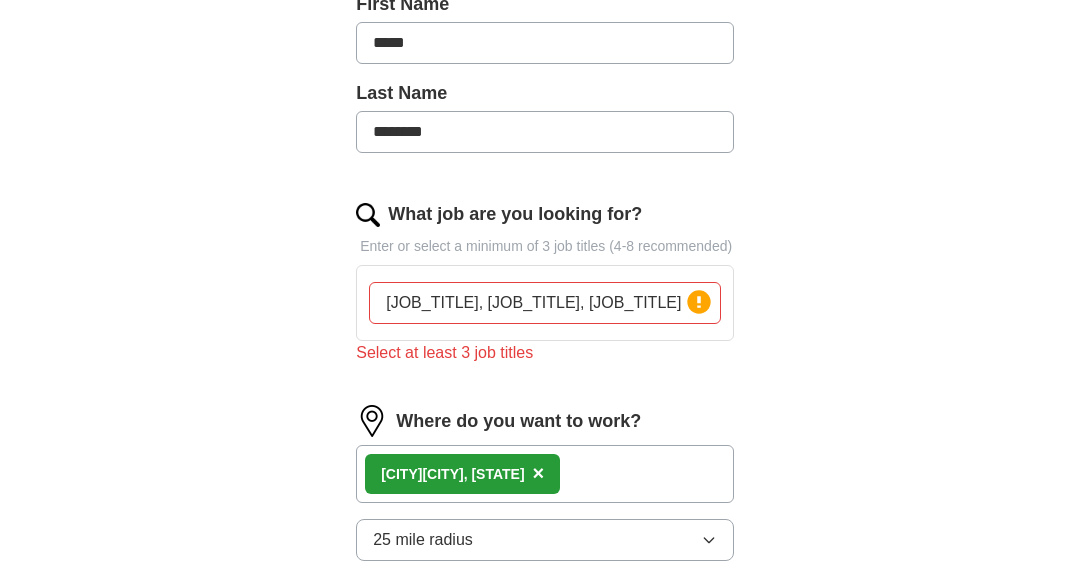 click on "Select a resume [NAME] [DATE], [TIME] Upload a different  resume By uploading your  resume  you agree to our   T&Cs   and   Privacy Notice . First Name ***** Last Name ******** What job are you looking for? Enter or select a minimum of 3 job titles (4-8 recommended) [JOB_TITLE], [JOB_TITLE], [JOB_TITLE] Press return to add title Select at least 3 job titles Where do you want to work? [CITY], [STATE] × 25 mile radius Please correct the following errors: Select at least 3 job titles Start applying for jobs By registering, you consent to us applying to suitable jobs for you" at bounding box center (545, 296) 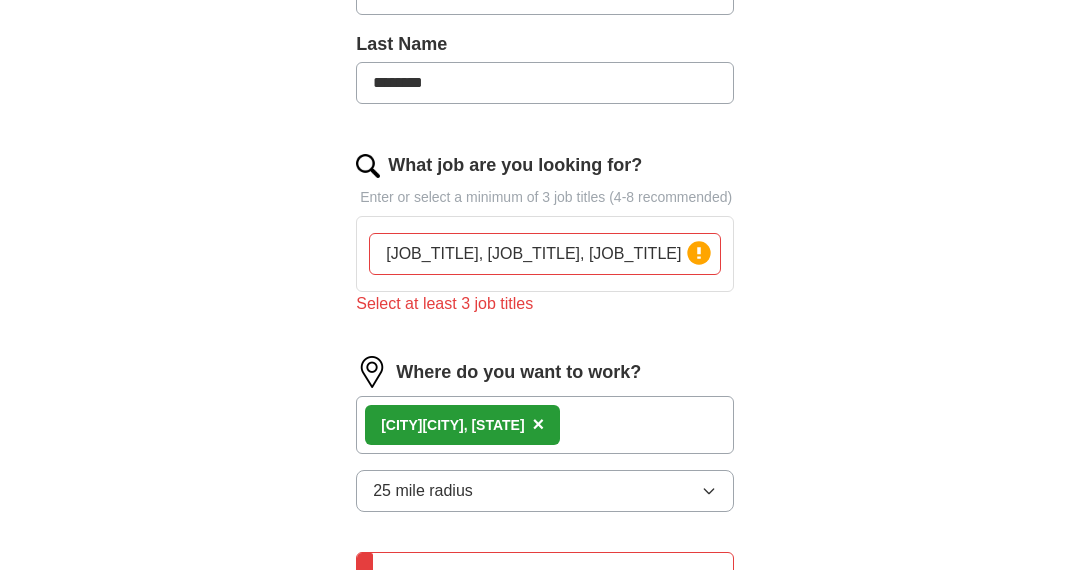 scroll, scrollTop: 545, scrollLeft: 0, axis: vertical 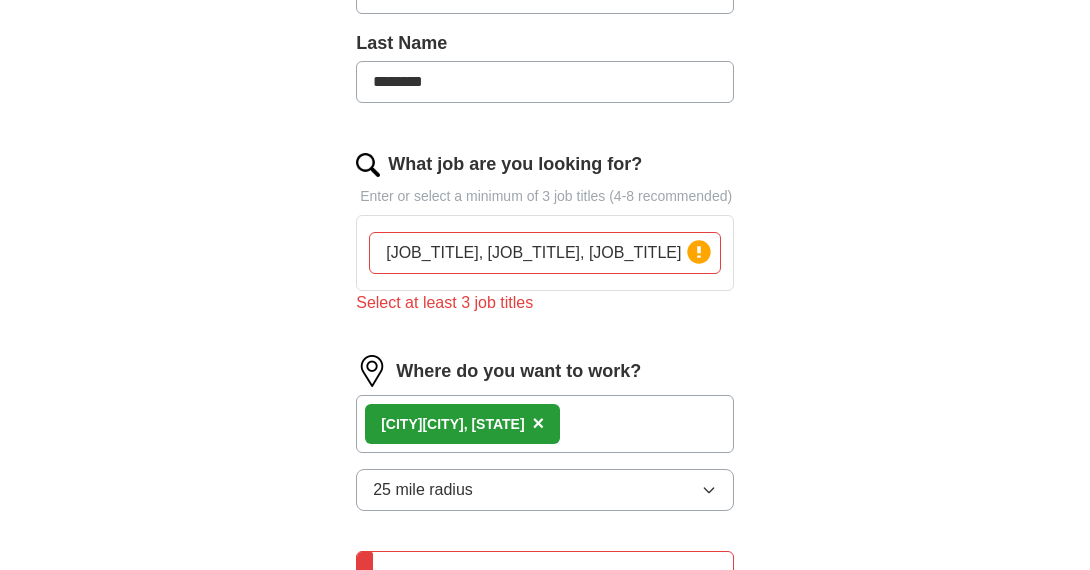click on "[JOB_TITLE], [JOB_TITLE], [JOB_TITLE]" at bounding box center [545, 253] 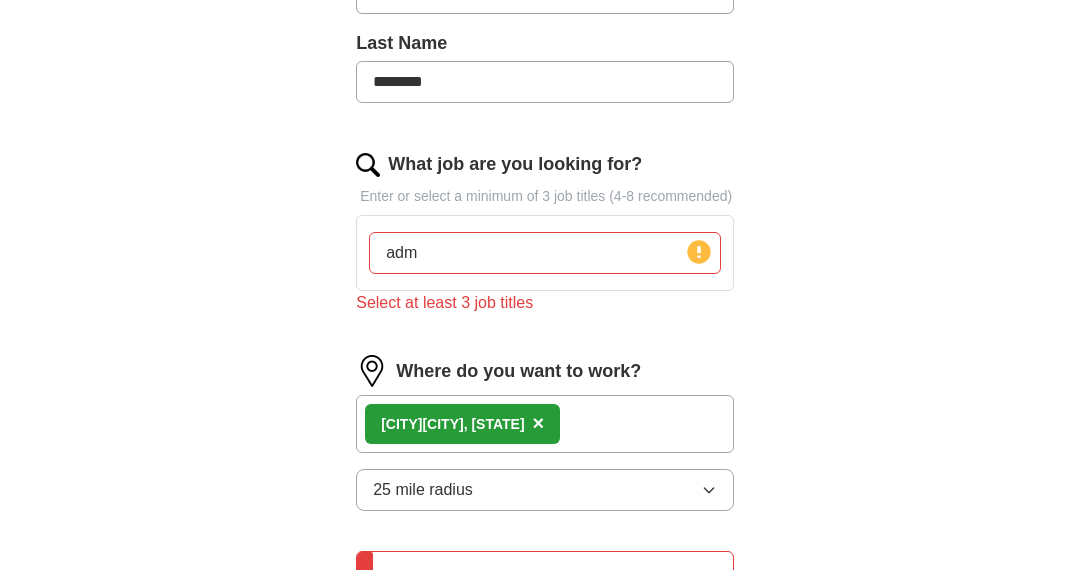 click 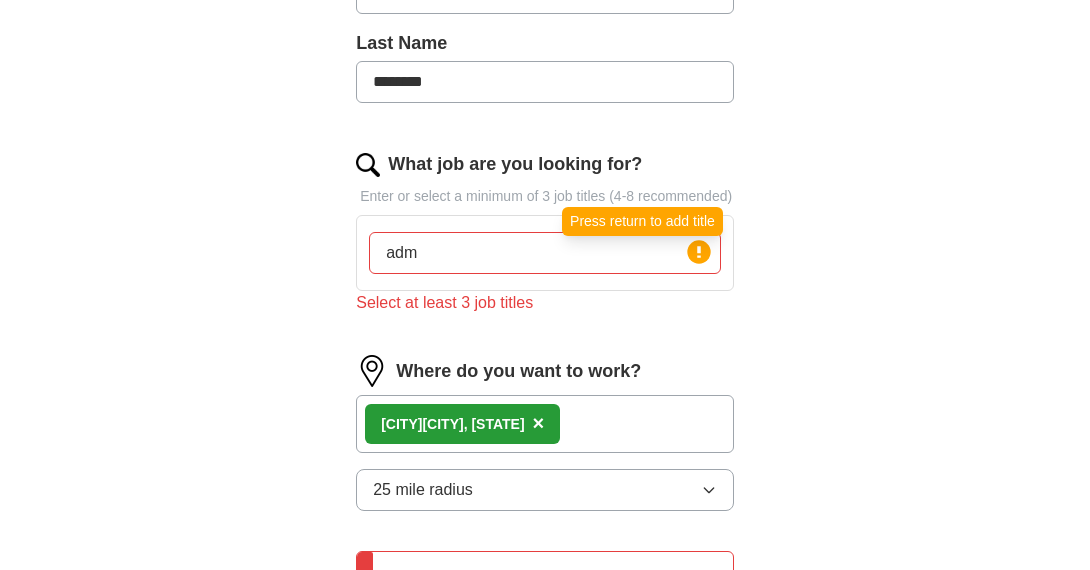 click on "adm" at bounding box center (545, 253) 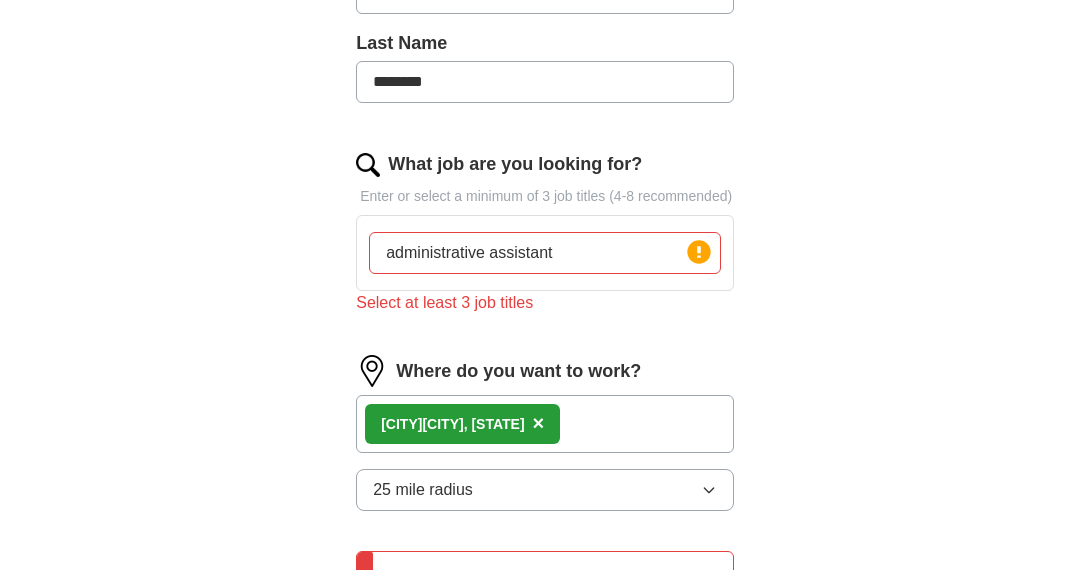 click on "ApplyIQ Let  ApplyIQ  do the hard work of searching and applying for jobs. Just tell us what you're looking for, and we'll do the rest. Select a resume [NAME] [DATE], [TIME] Upload a different  resume By uploading your  resume  you agree to our   T&Cs   and   Privacy Notice . First Name ***** Last Name ******** What job are you looking for? Enter or select a minimum of 3 job titles (4-8 recommended) [JOB_TITLE] Press return to add title Select at least 3 job titles Where do you want to work? [CITY], [STATE] × 25 mile radius Please correct the following errors: Select at least 3 job titles Start applying for jobs By registering, you consent to us applying to suitable jobs for you" at bounding box center [545, 142] 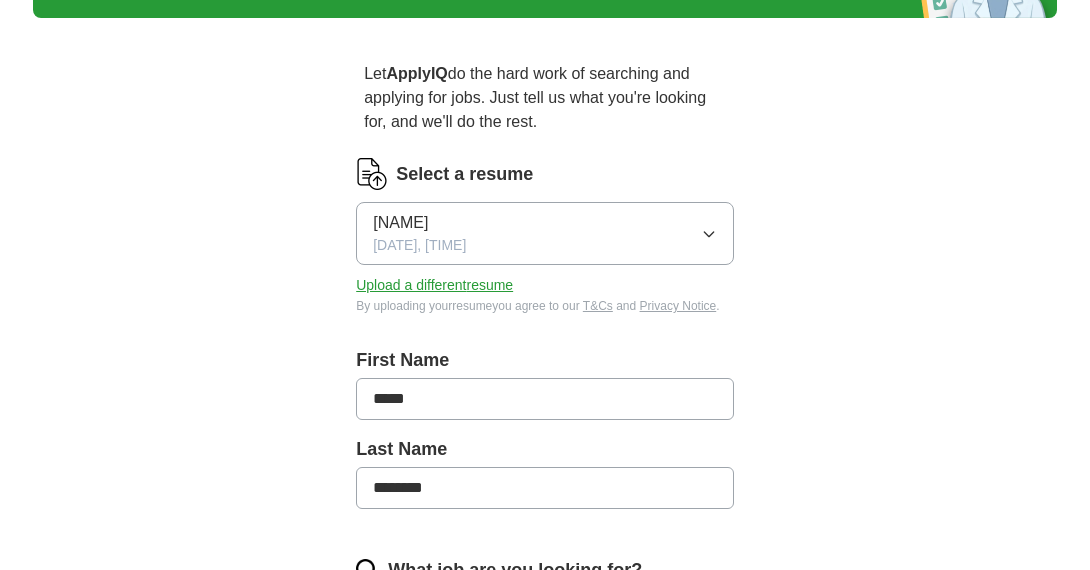 scroll, scrollTop: 0, scrollLeft: 0, axis: both 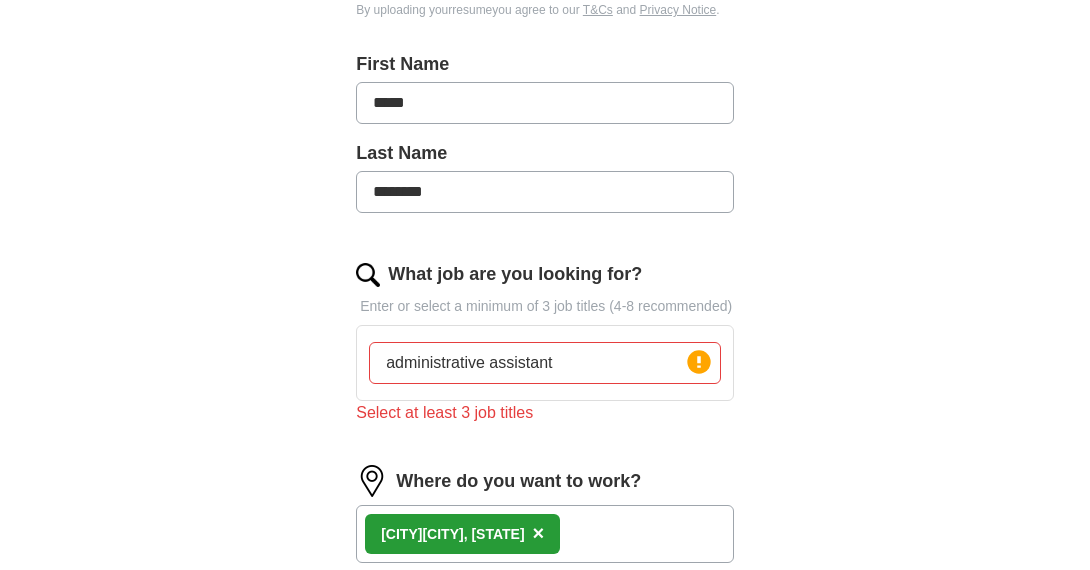 click at bounding box center [368, 275] 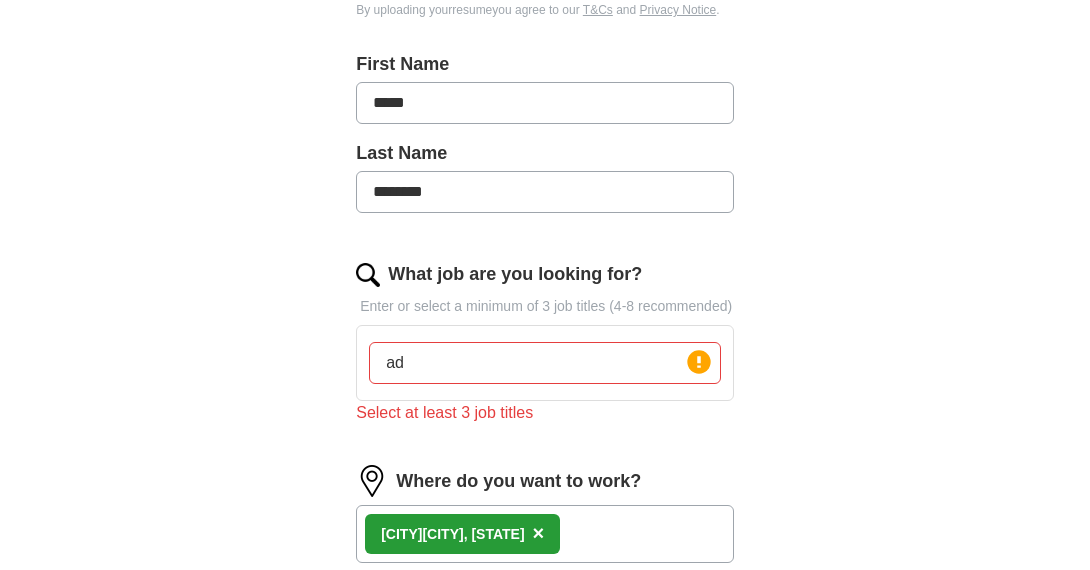 type on "a" 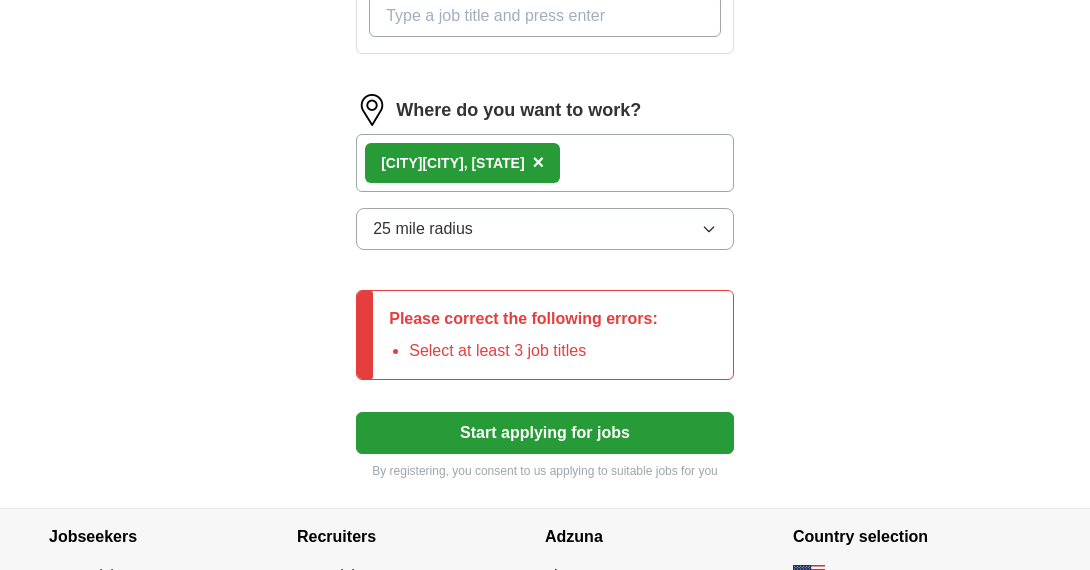 scroll, scrollTop: 783, scrollLeft: 0, axis: vertical 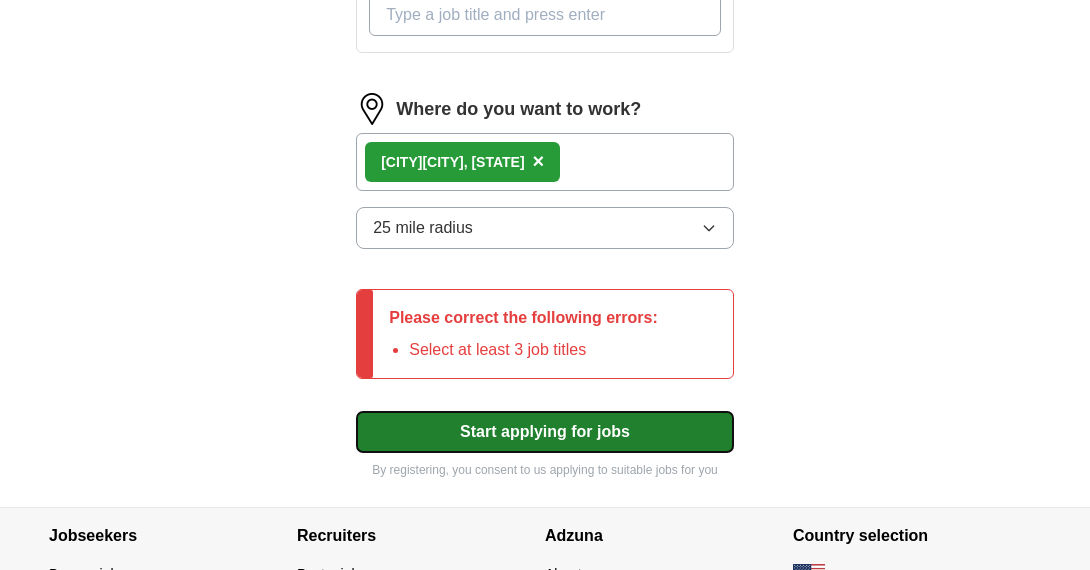 click on "Select a resume [NAME] [DATE], [TIME] Upload a different  resume By uploading your  resume  you agree to our   T&Cs   and   Privacy Notice . First Name ***** Last Name ******** What job are you looking for? Enter or select a minimum of 3 job titles (4-8 recommended) Where do you want to work? [CITY], [STATE] × 25 mile radius Please correct the following errors: Select at least 3 job titles Start applying for jobs By registering, you consent to us applying to suitable jobs for you" at bounding box center (545, -4) 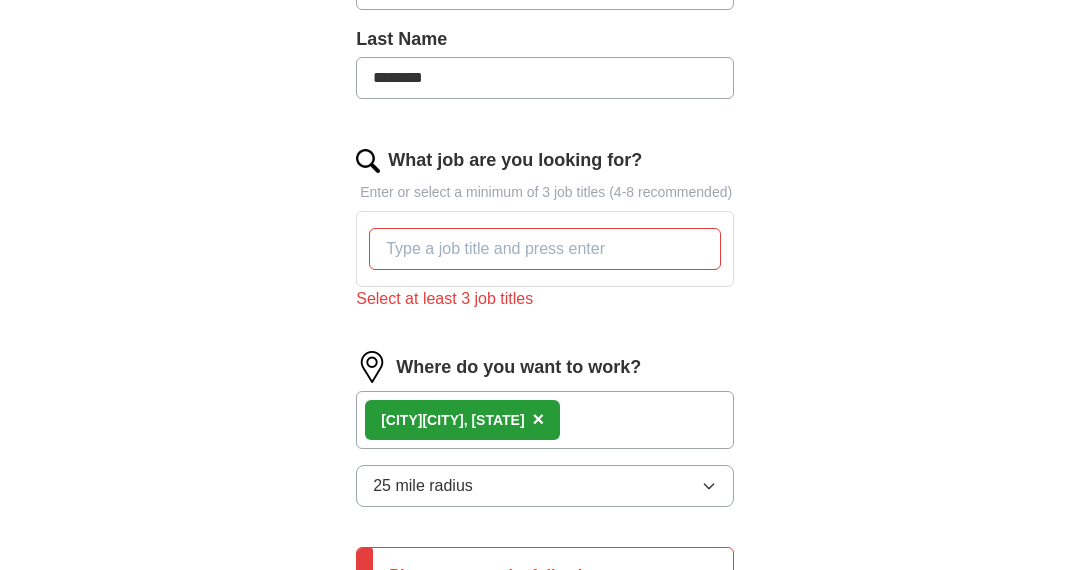 scroll, scrollTop: 545, scrollLeft: 0, axis: vertical 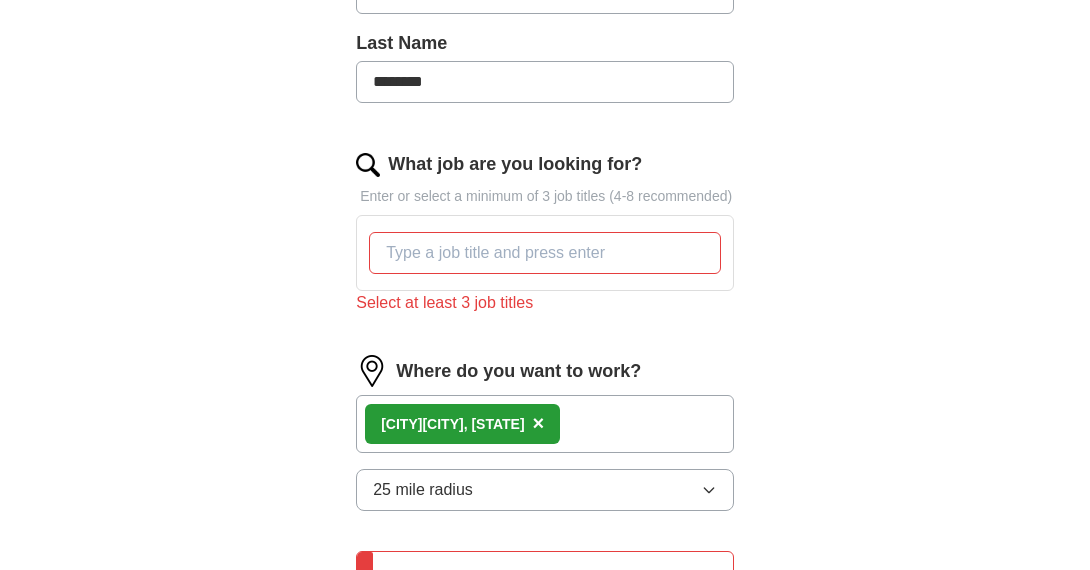 click on "What job are you looking for?" at bounding box center (545, 253) 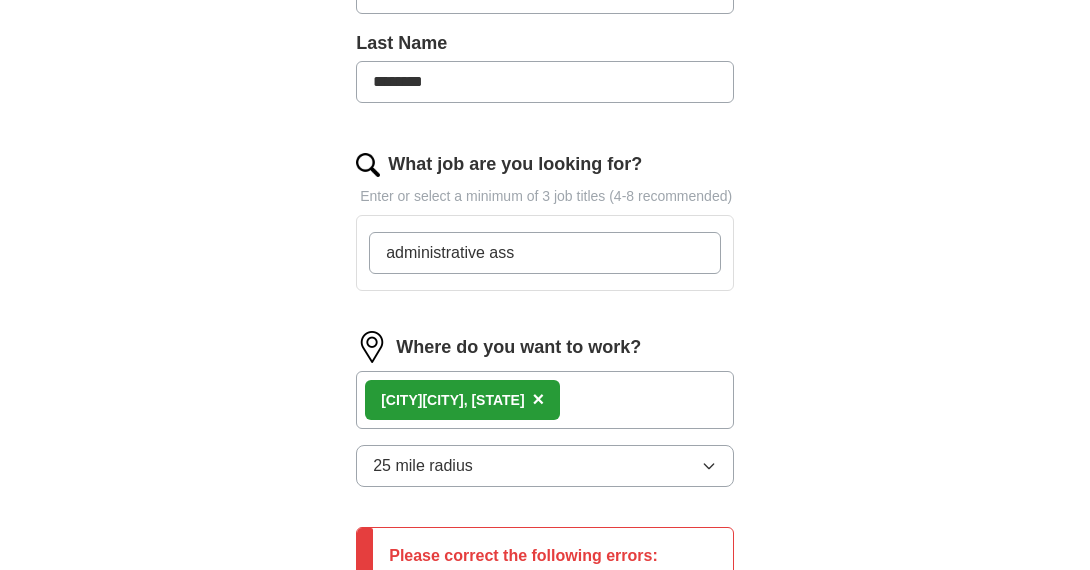 type on "[JOB_TITLE]" 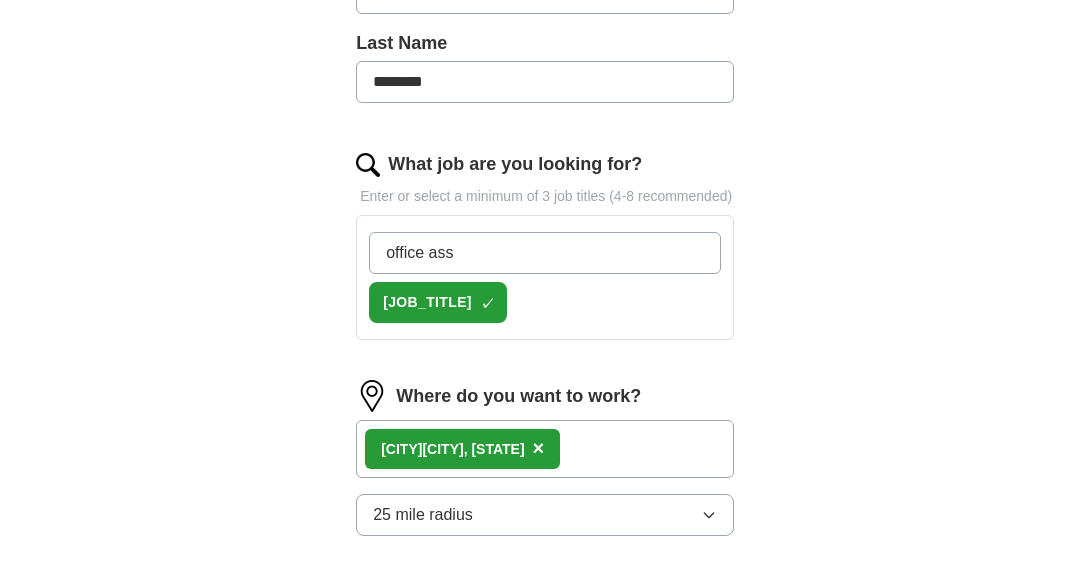 type on "[JOB_TITLE]" 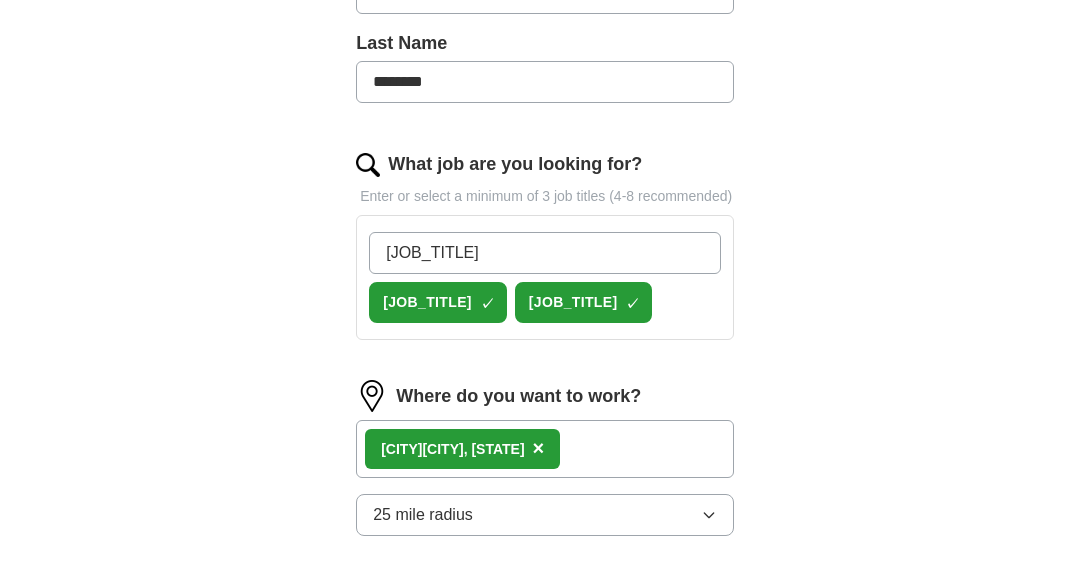 type on "[JOB_TITLE]" 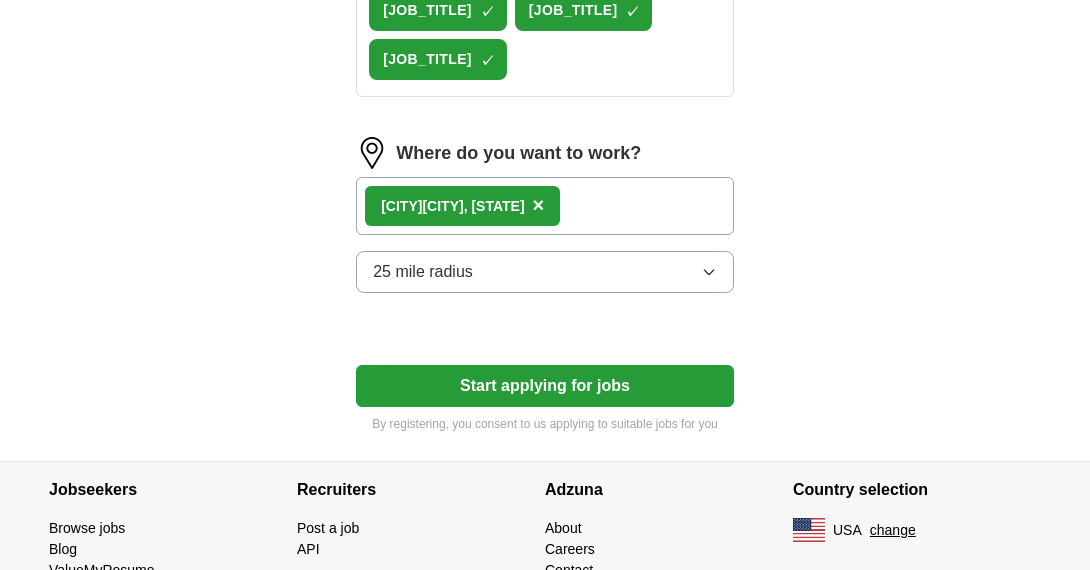 scroll, scrollTop: 926, scrollLeft: 0, axis: vertical 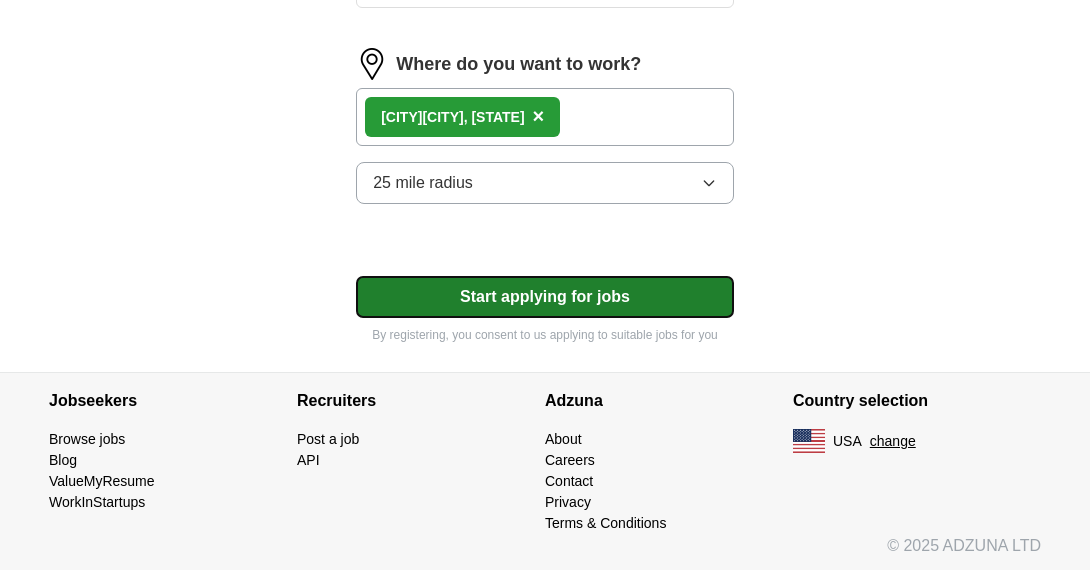 click on "Start applying for jobs" at bounding box center [545, 297] 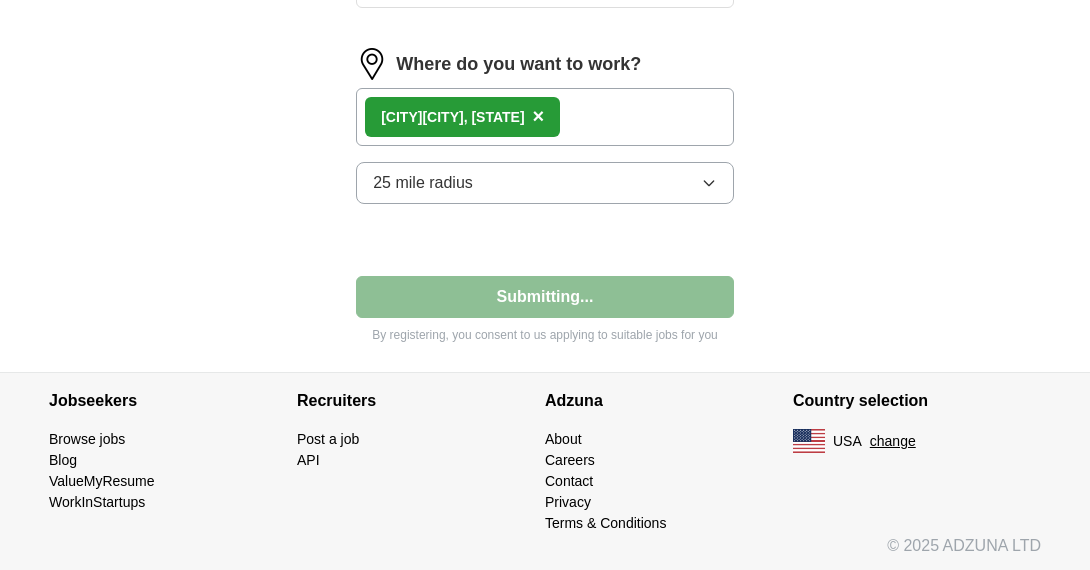 select on "**" 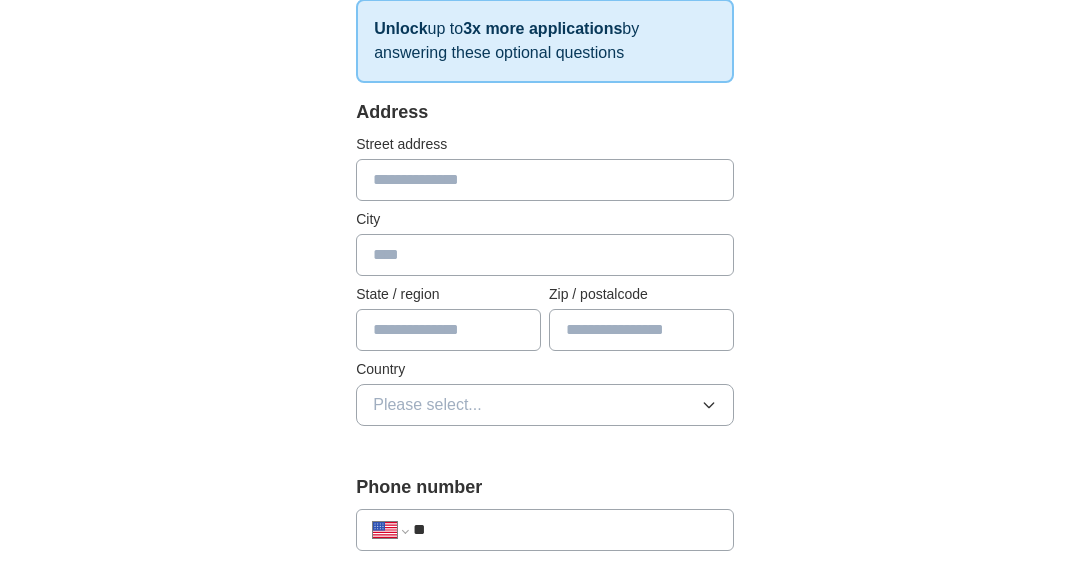 scroll, scrollTop: 363, scrollLeft: 0, axis: vertical 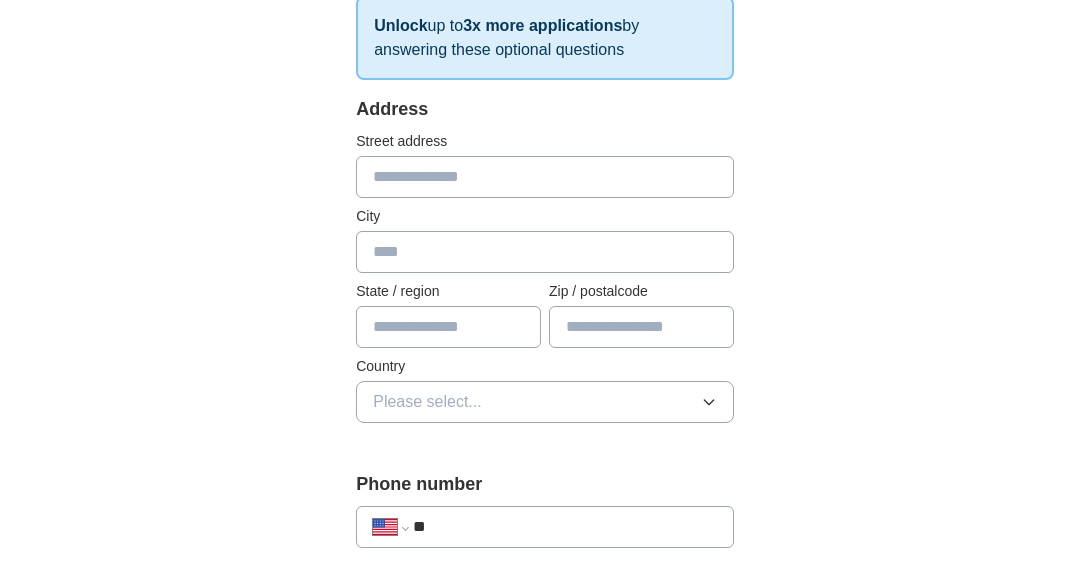 click at bounding box center (545, 177) 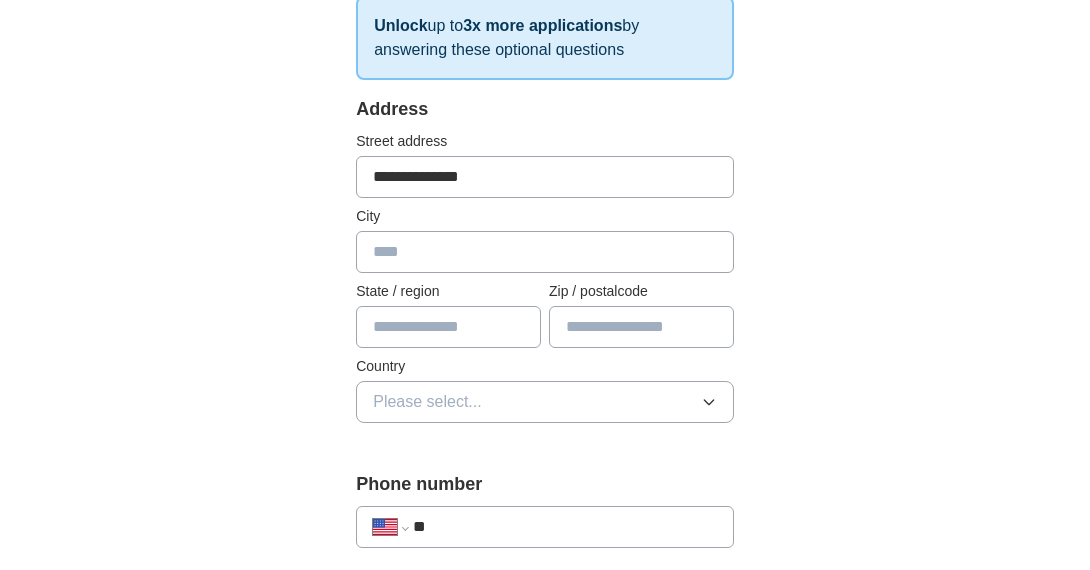 type on "**********" 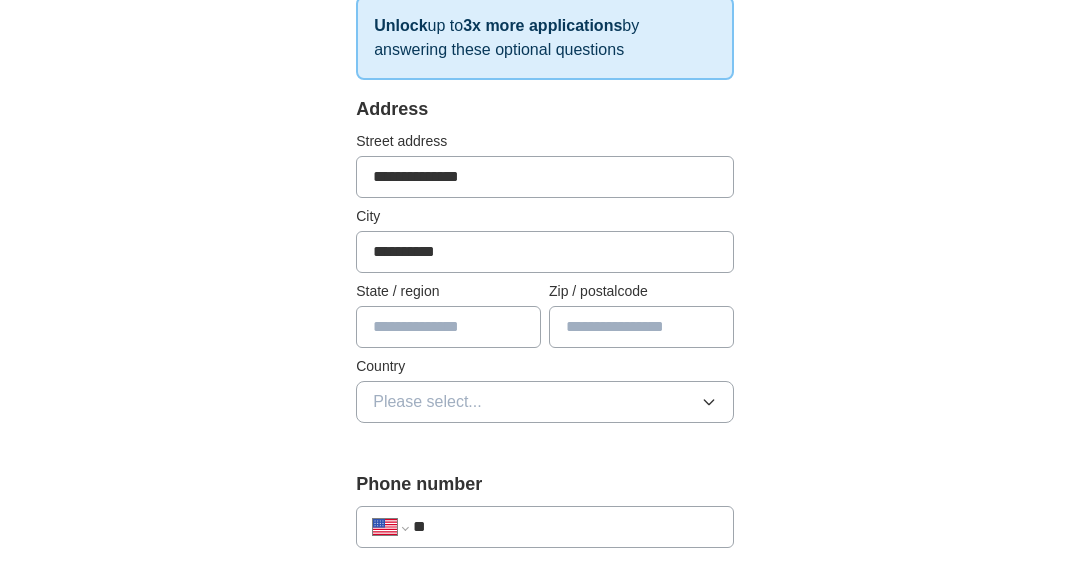 type on "**********" 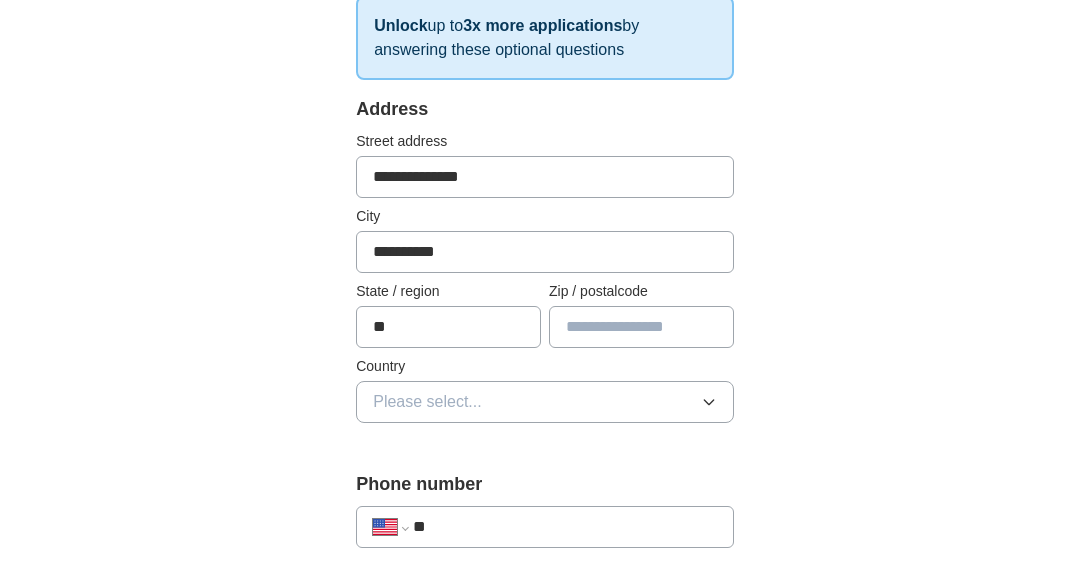 type on "**" 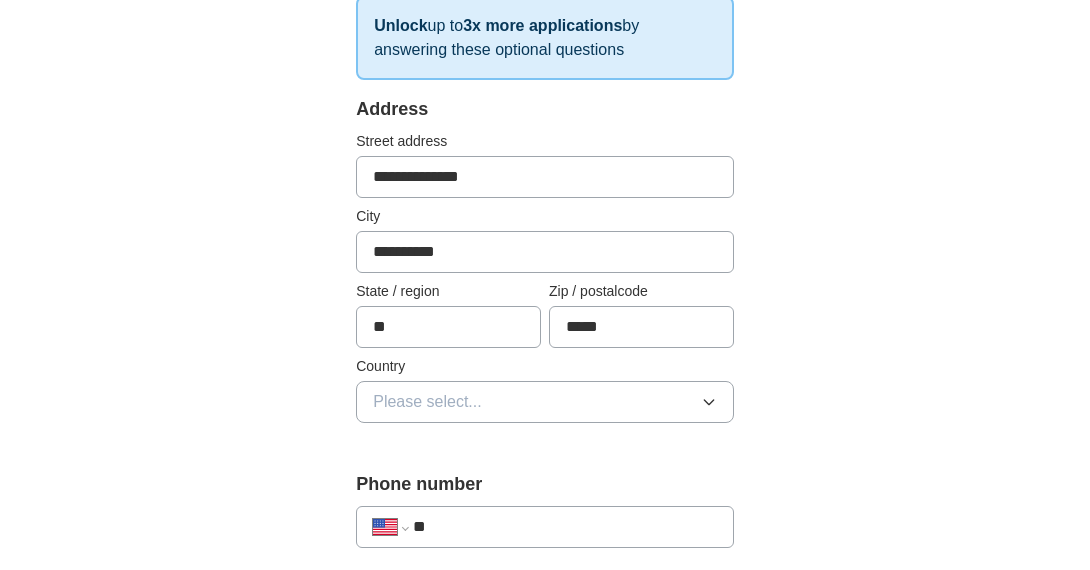 type on "*****" 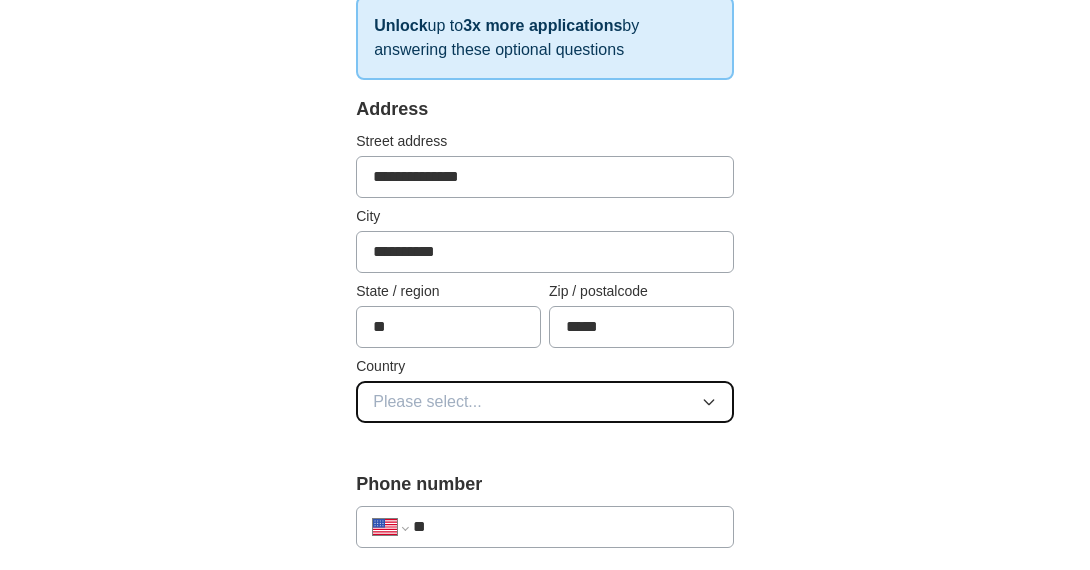 type 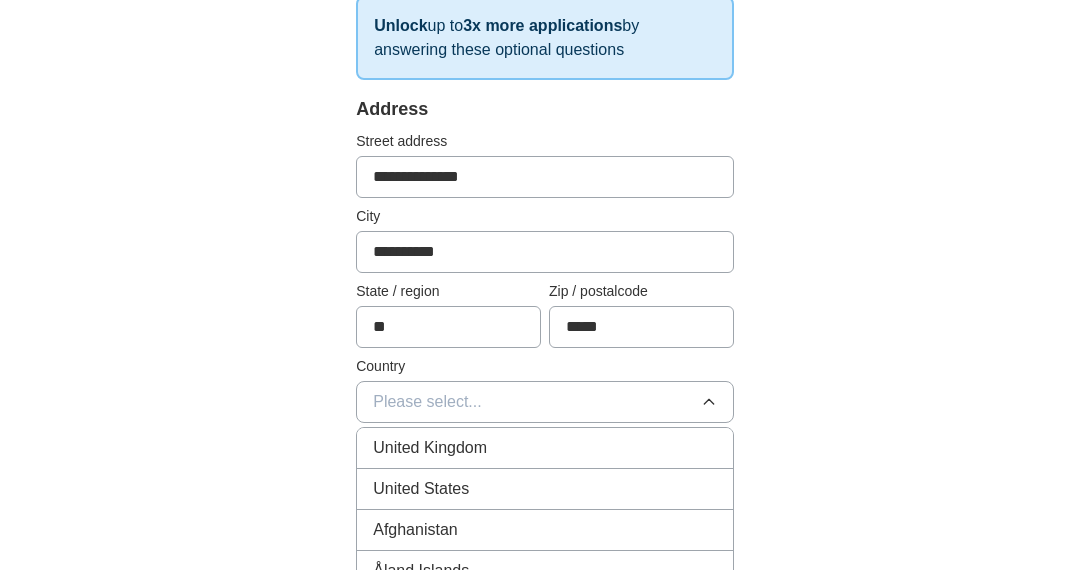 click on "**********" at bounding box center (545, 620) 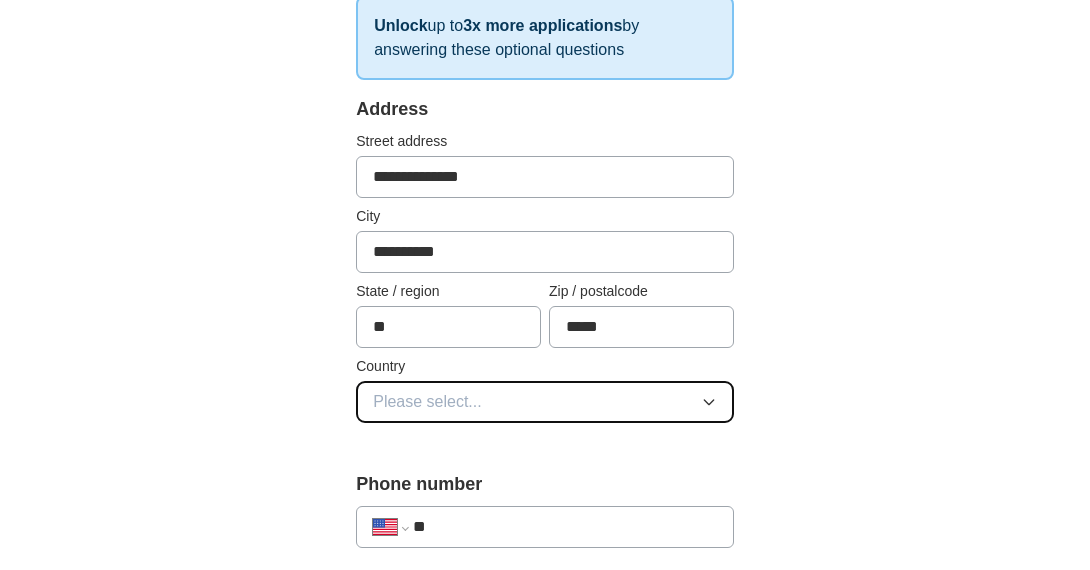 click 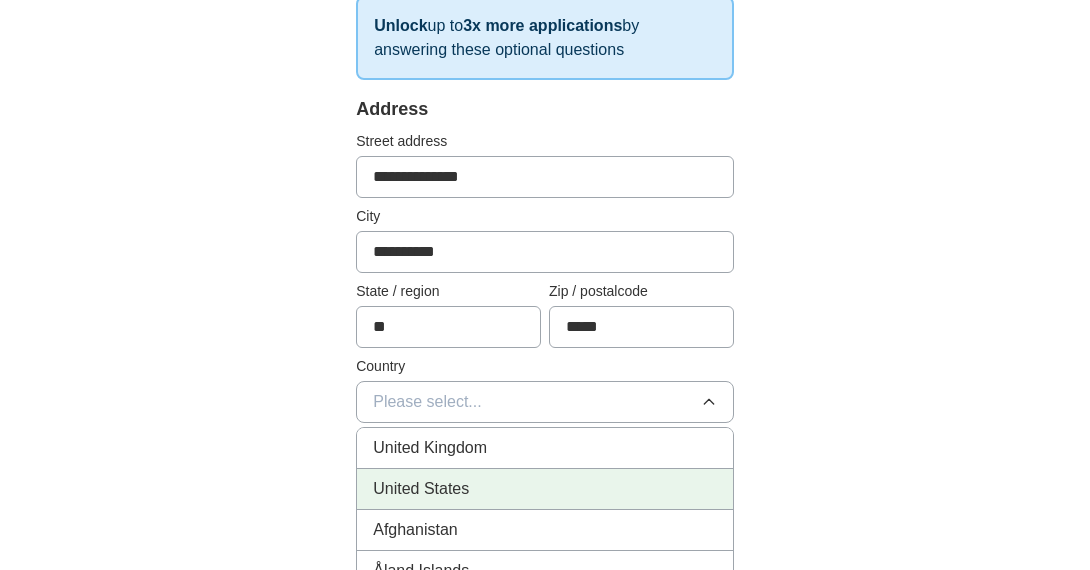 click on "United States" at bounding box center [545, 489] 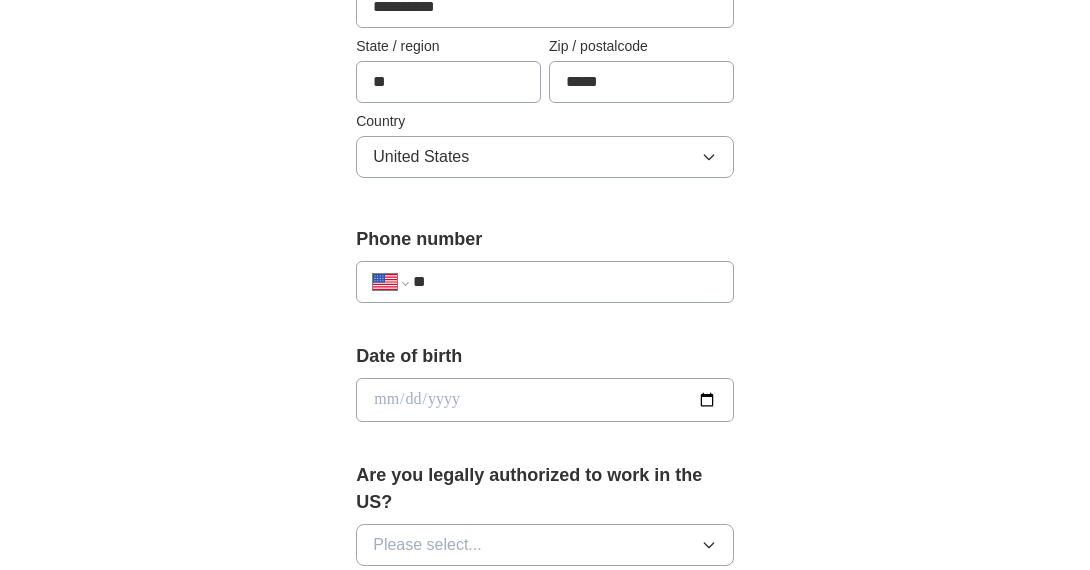 scroll, scrollTop: 609, scrollLeft: 0, axis: vertical 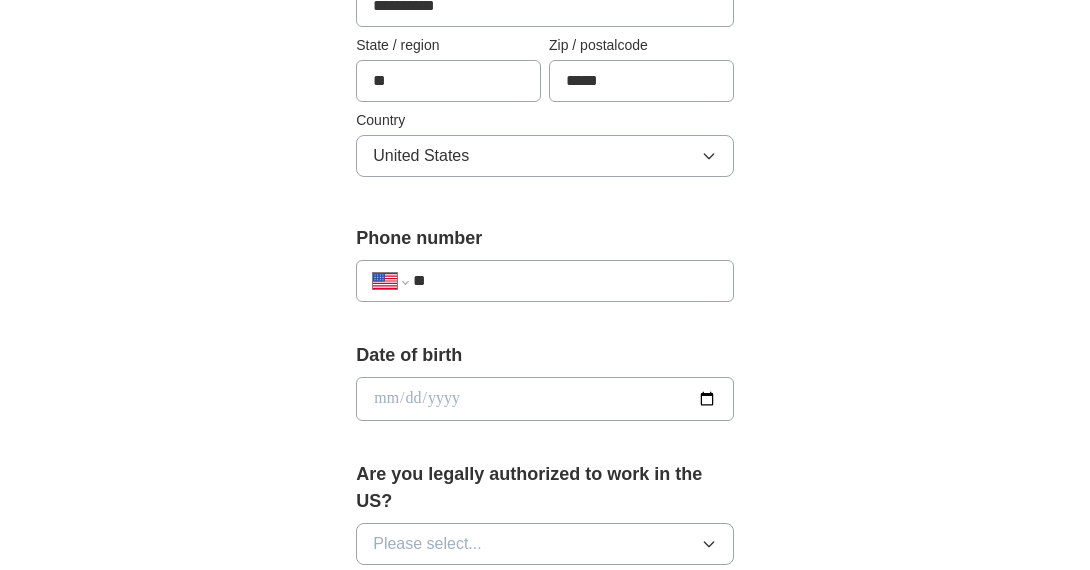 click on "**" at bounding box center [565, 281] 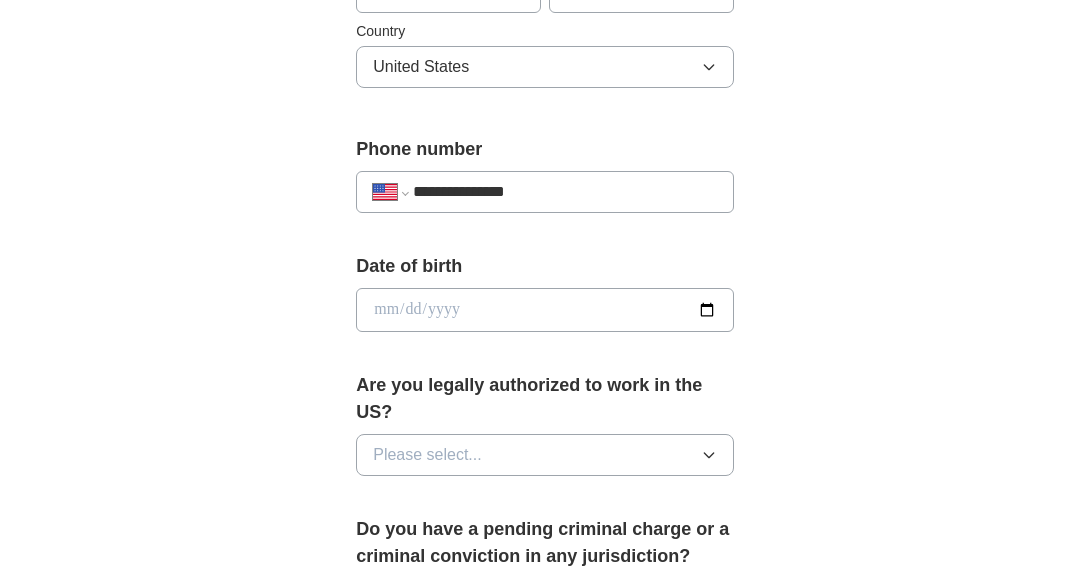 scroll, scrollTop: 700, scrollLeft: 0, axis: vertical 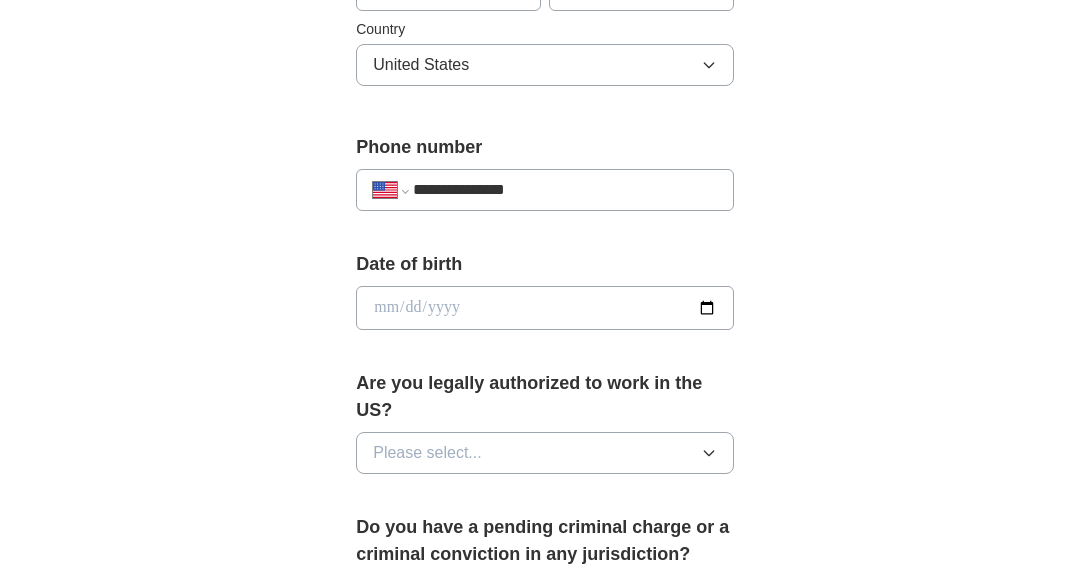 type on "**********" 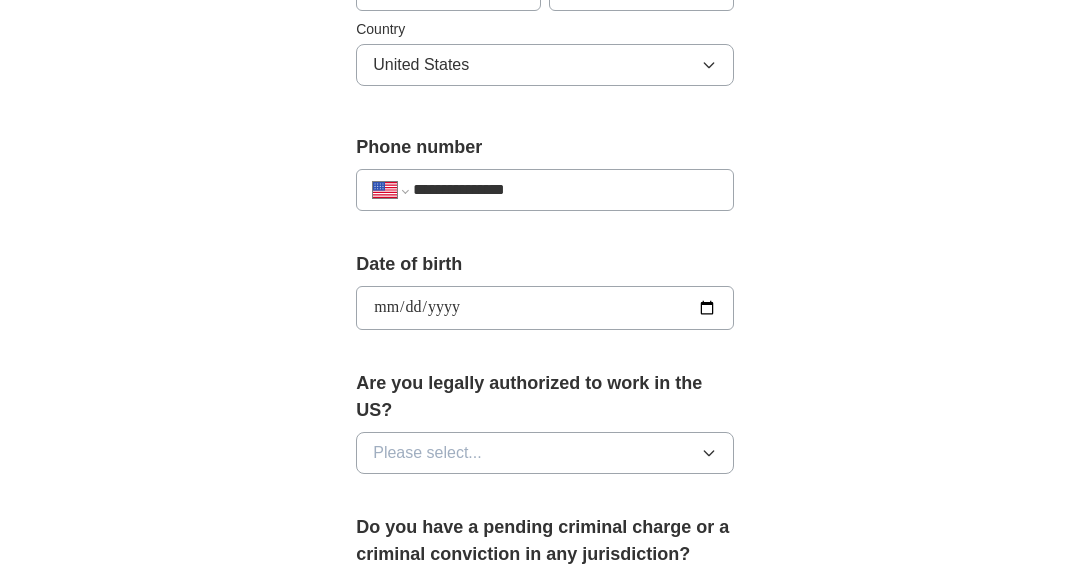 type on "**********" 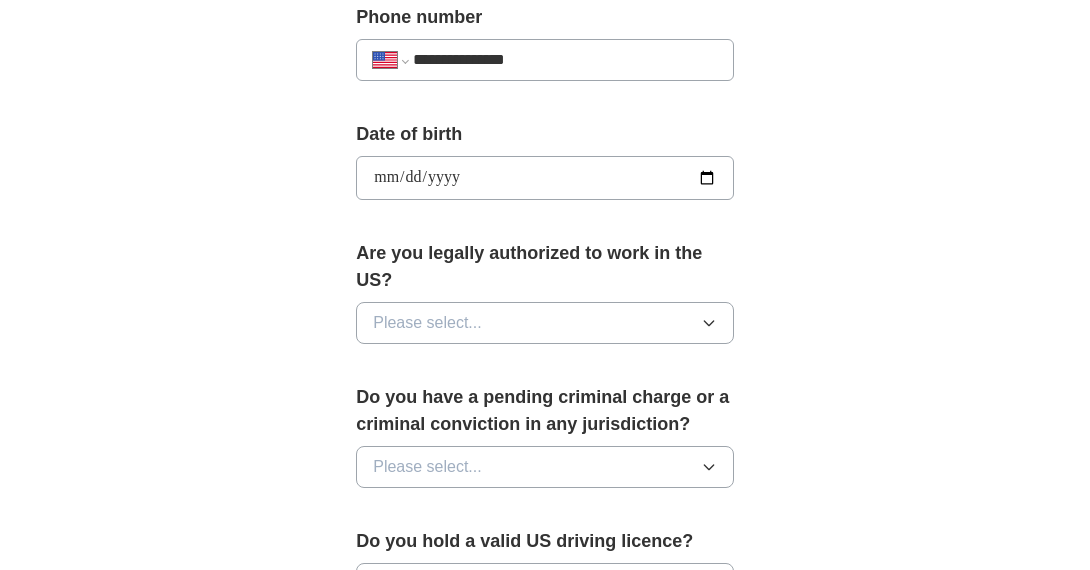 scroll, scrollTop: 833, scrollLeft: 0, axis: vertical 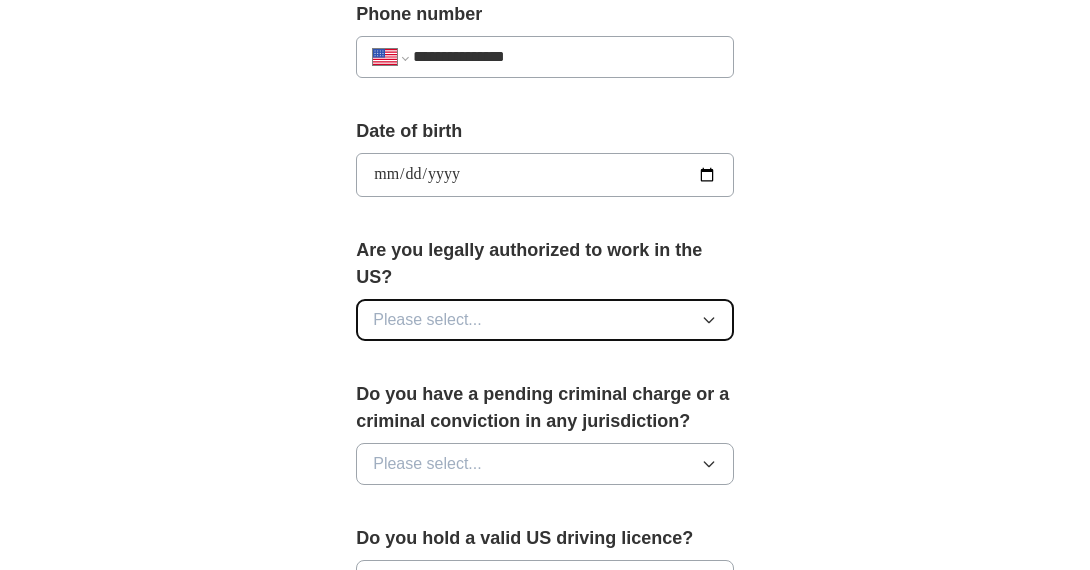 click on "Please select..." at bounding box center [545, 320] 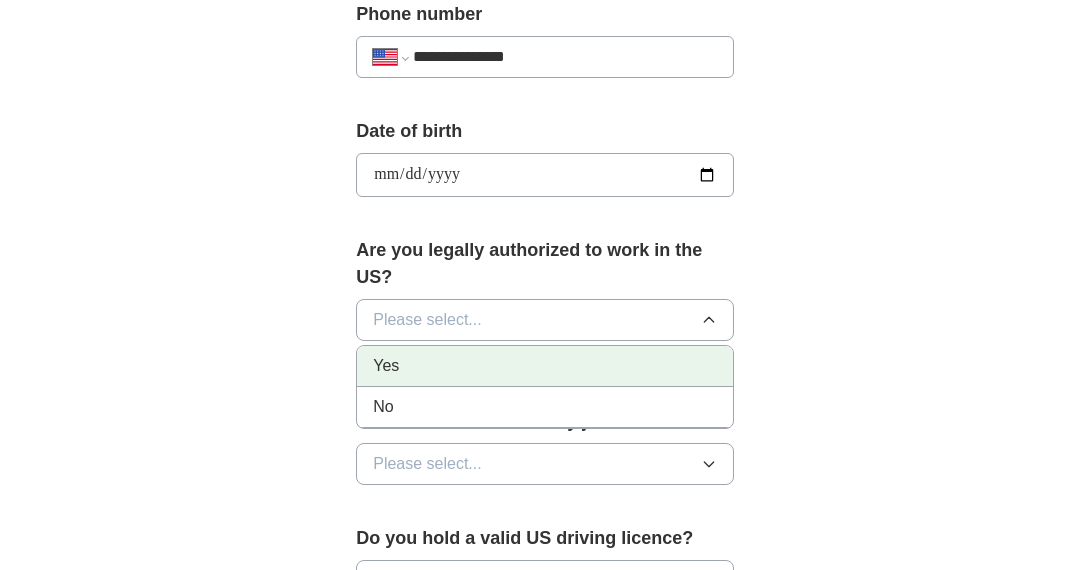 click on "Yes" at bounding box center [545, 366] 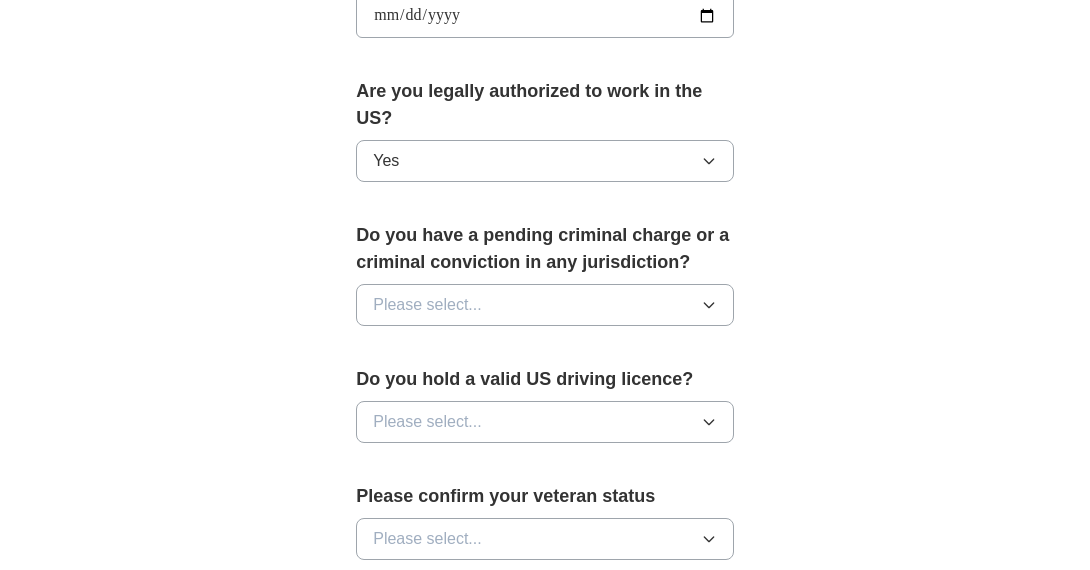 scroll, scrollTop: 995, scrollLeft: 0, axis: vertical 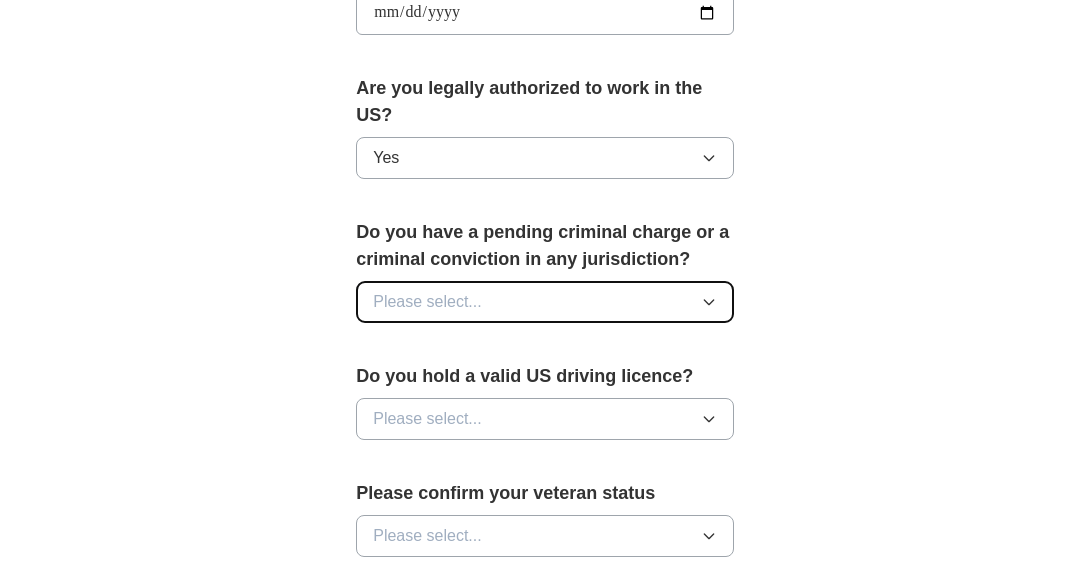 click on "Please select..." at bounding box center [545, 302] 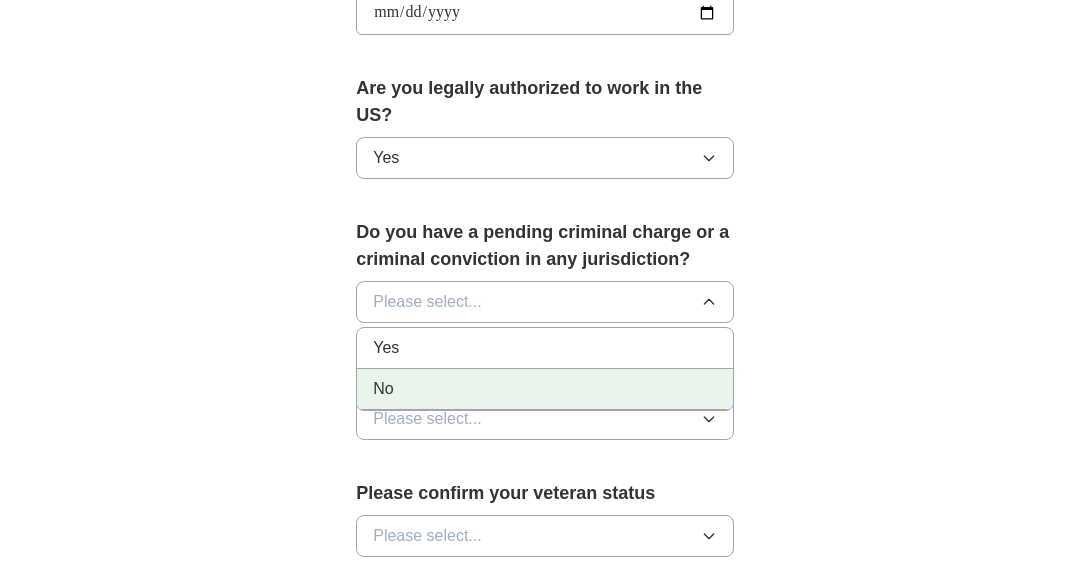 click on "No" at bounding box center (545, 389) 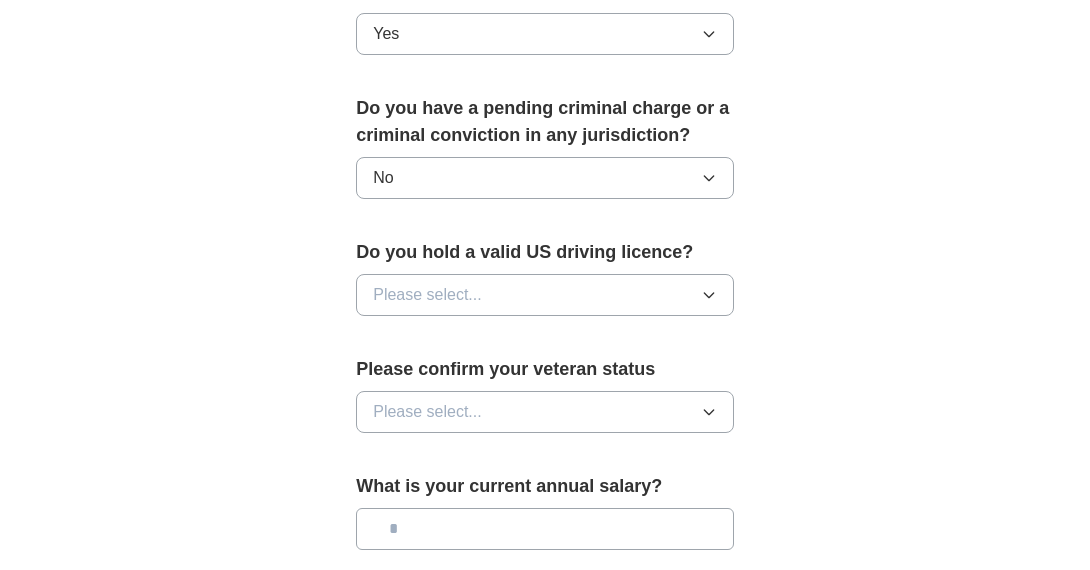 scroll, scrollTop: 1121, scrollLeft: 0, axis: vertical 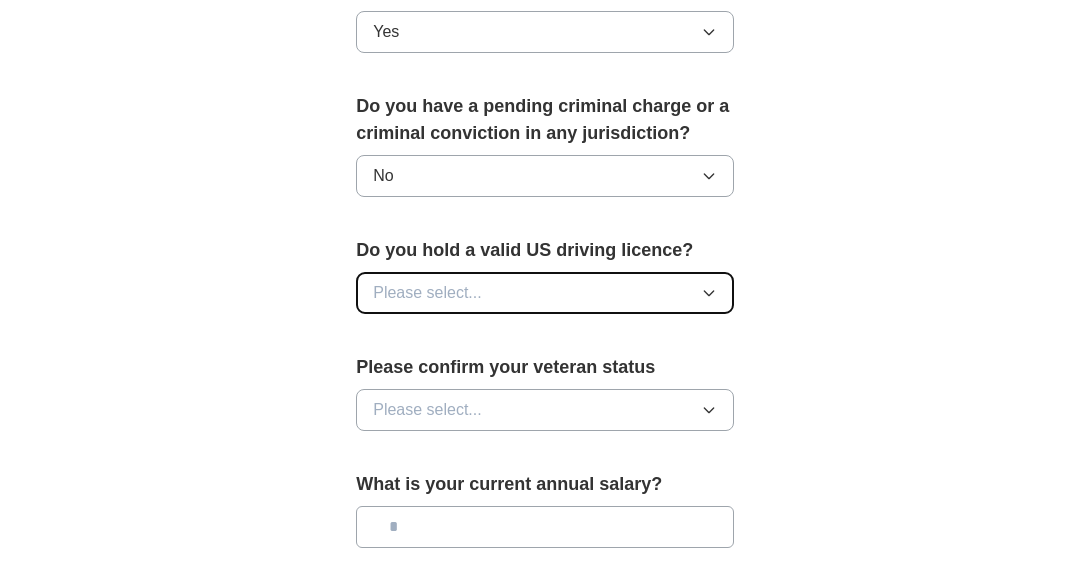 click 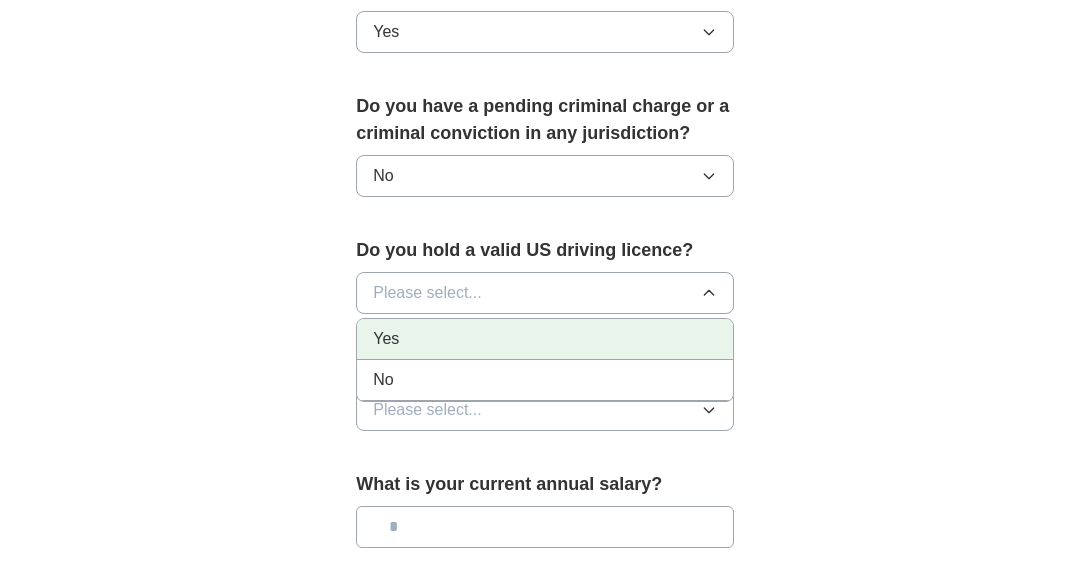 click on "Yes" at bounding box center (545, 339) 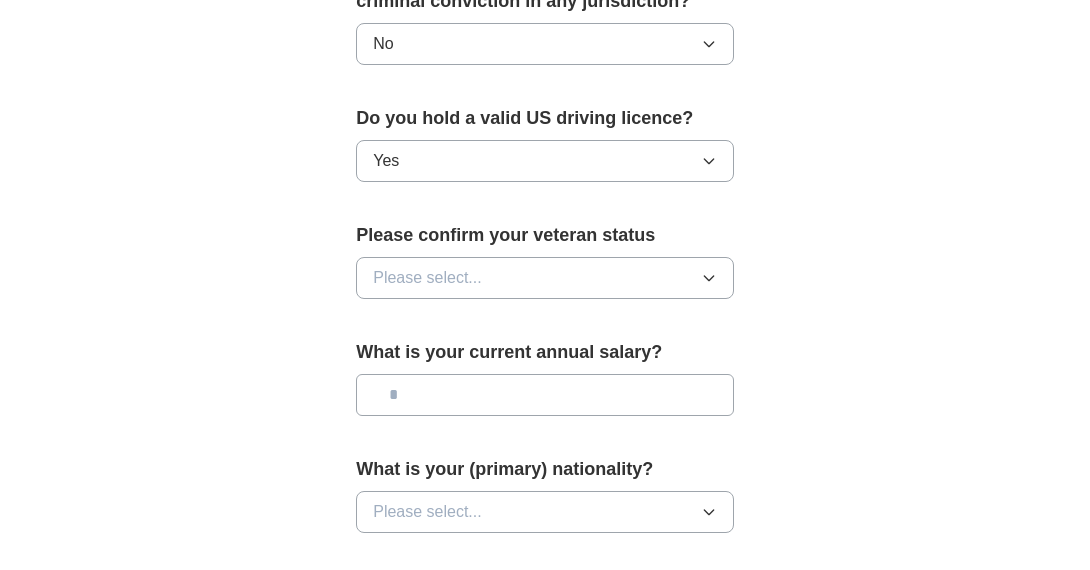 scroll, scrollTop: 1257, scrollLeft: 0, axis: vertical 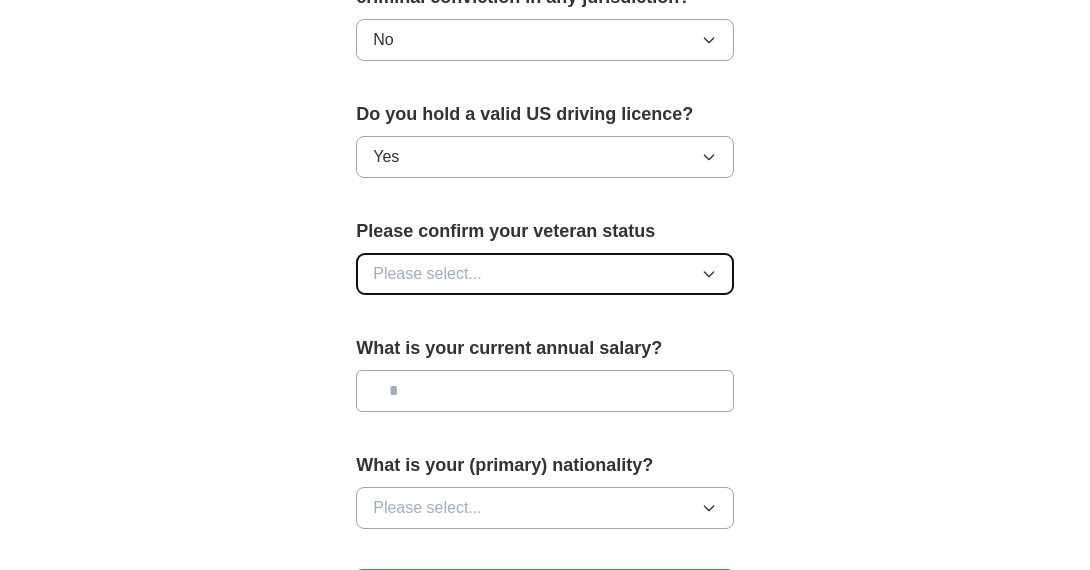click on "Please select..." at bounding box center [545, 274] 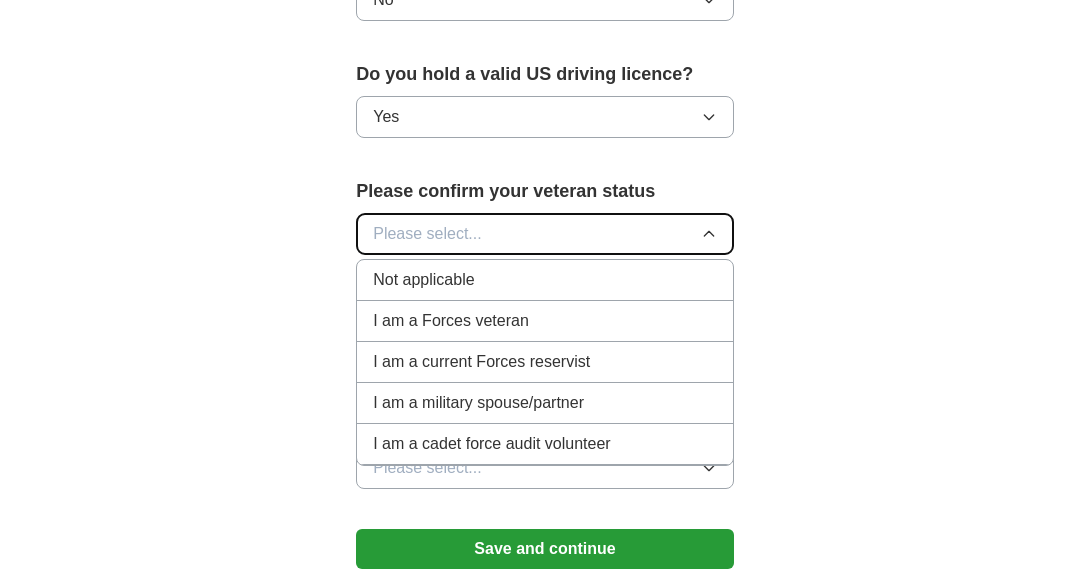 scroll, scrollTop: 1295, scrollLeft: 0, axis: vertical 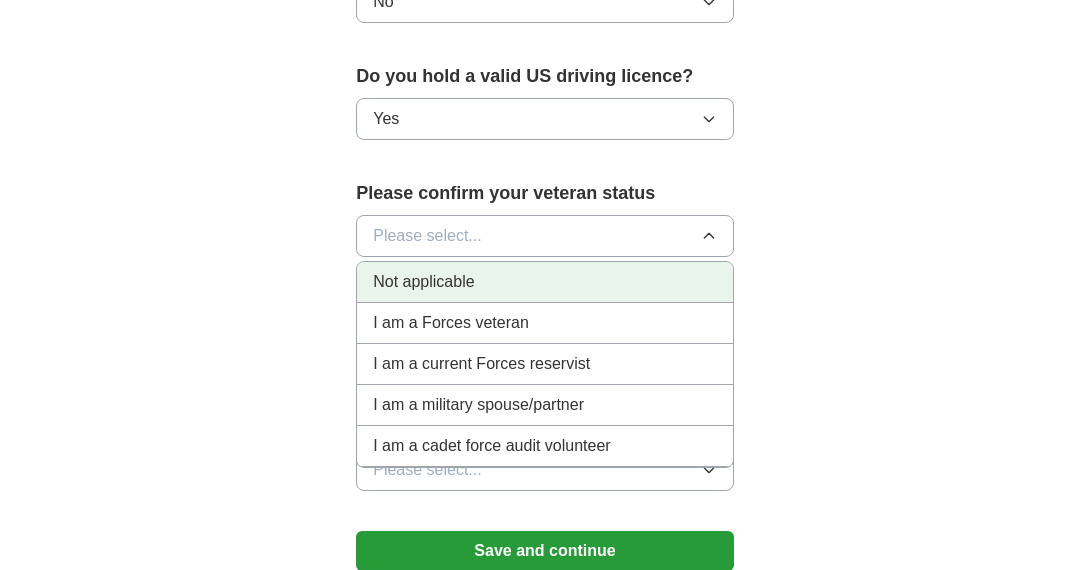 click on "Not applicable" at bounding box center [545, 282] 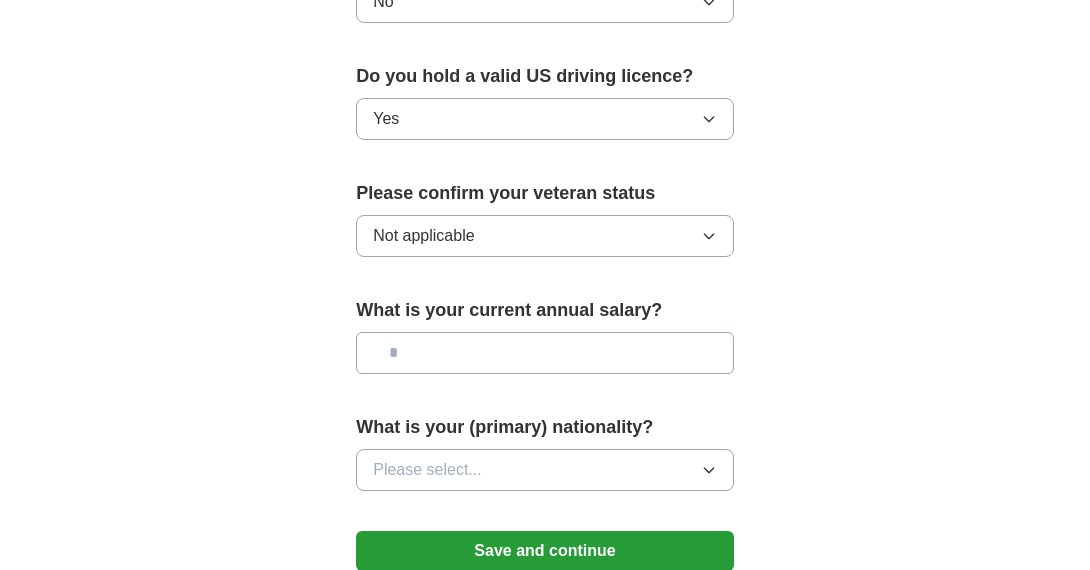 click at bounding box center [545, 353] 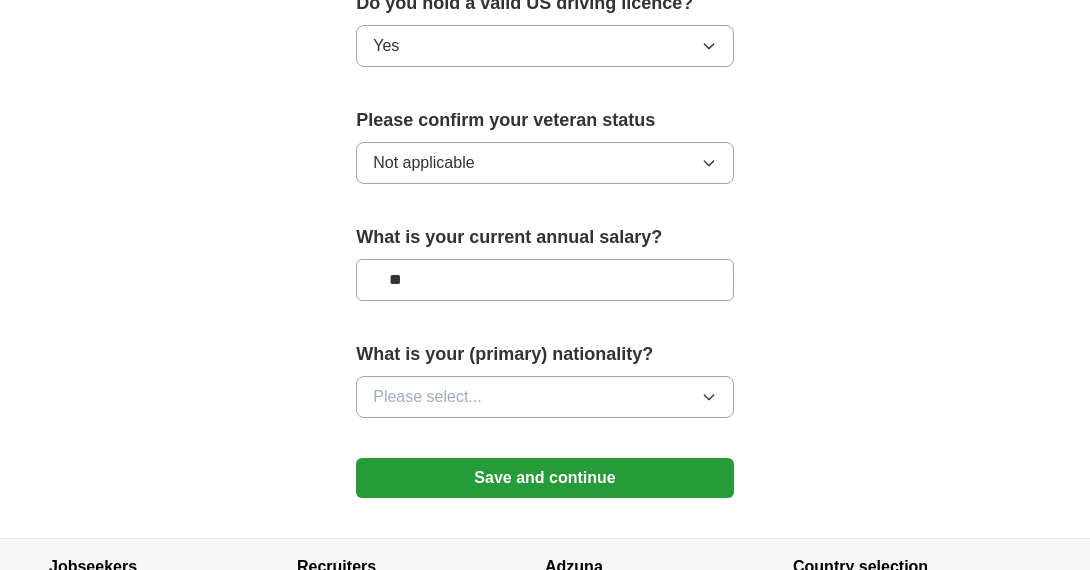 scroll, scrollTop: 1372, scrollLeft: 0, axis: vertical 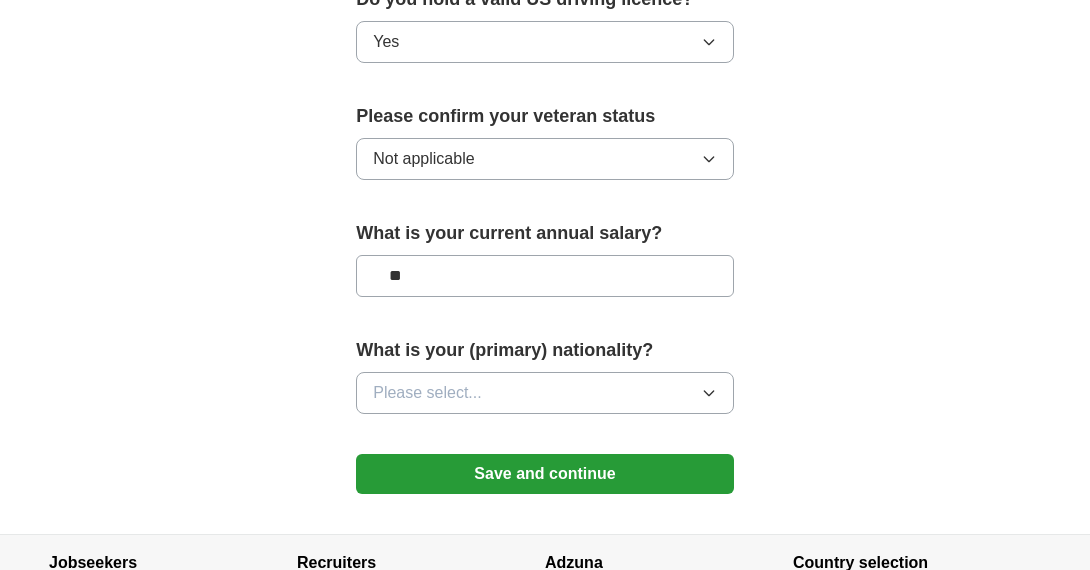 type on "**" 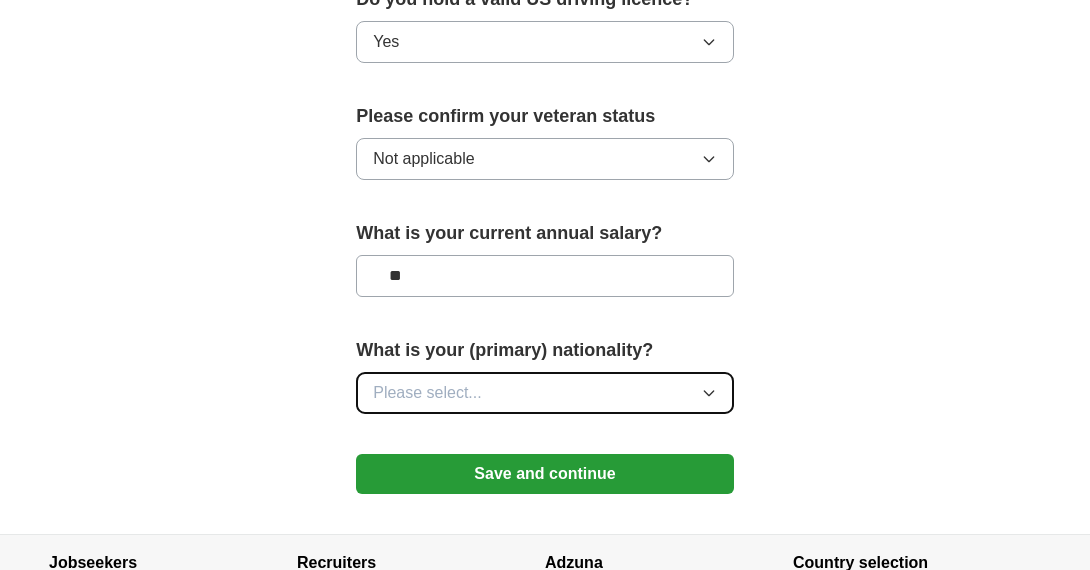 click on "Please select..." at bounding box center (545, 393) 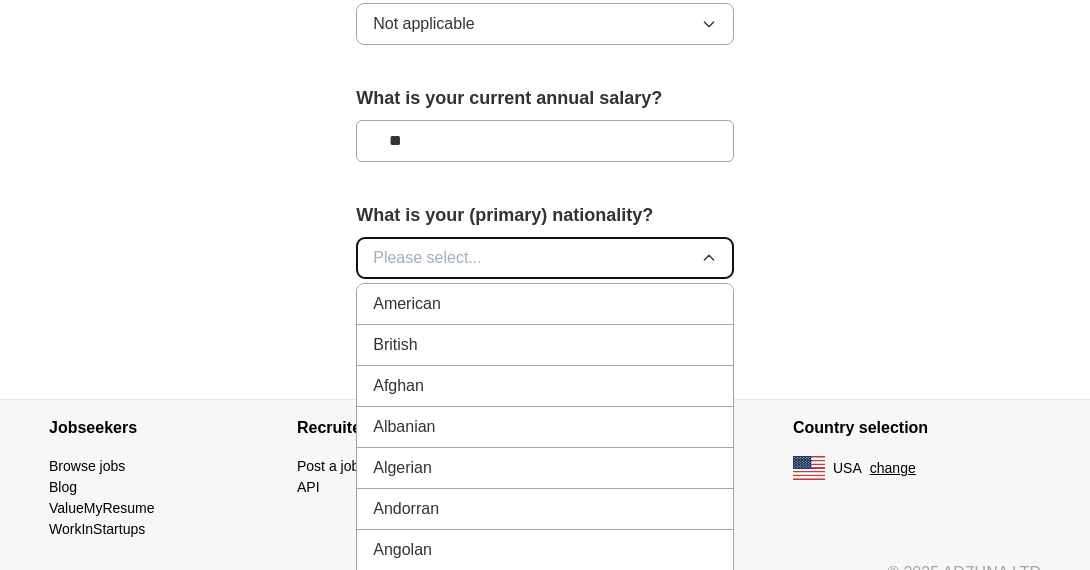 scroll, scrollTop: 1508, scrollLeft: 0, axis: vertical 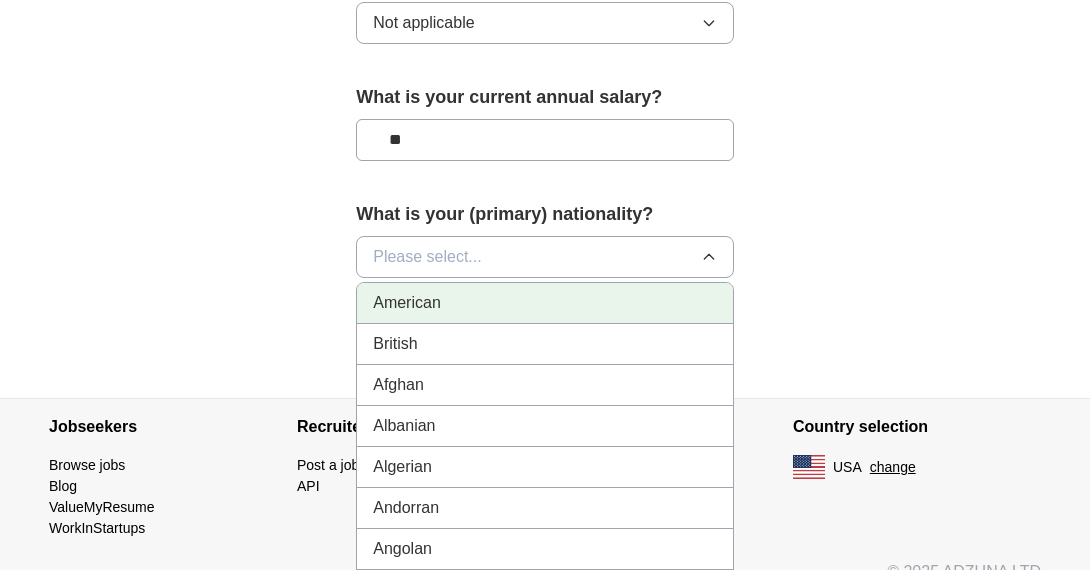 click on "American" at bounding box center (545, 303) 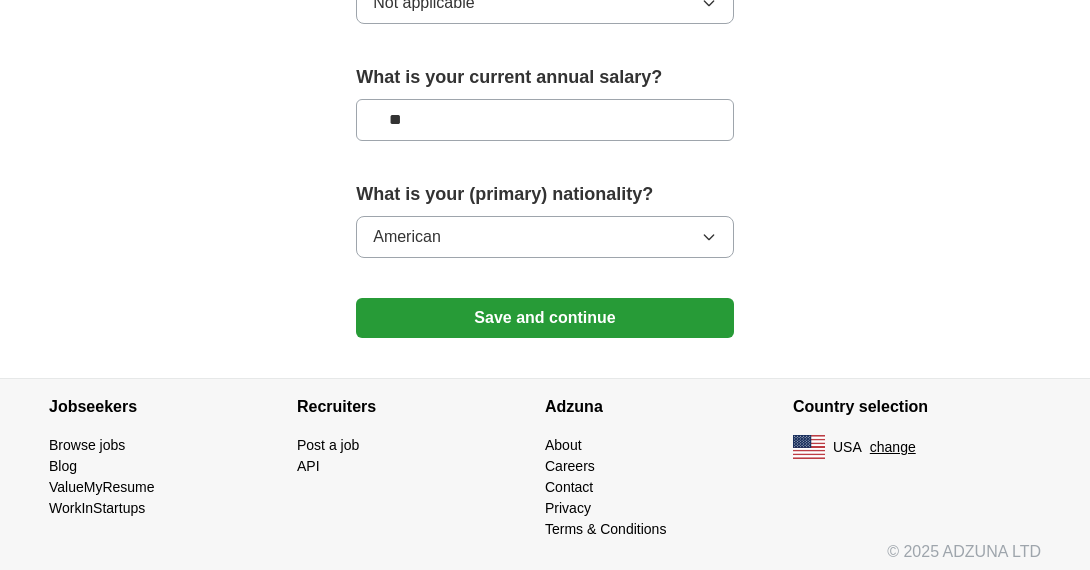scroll, scrollTop: 1534, scrollLeft: 0, axis: vertical 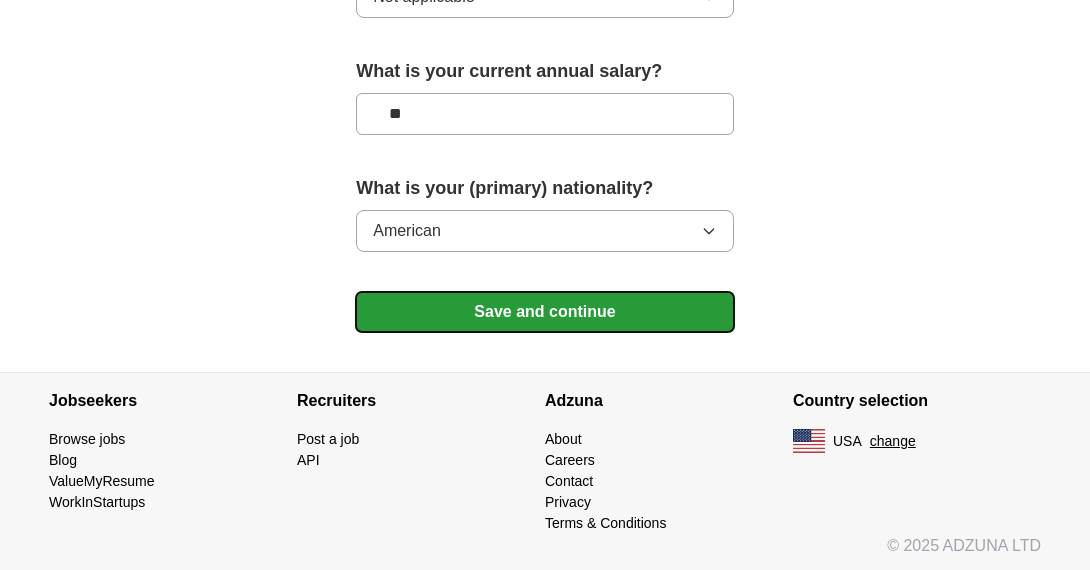 click on "Save and continue" at bounding box center (545, 312) 